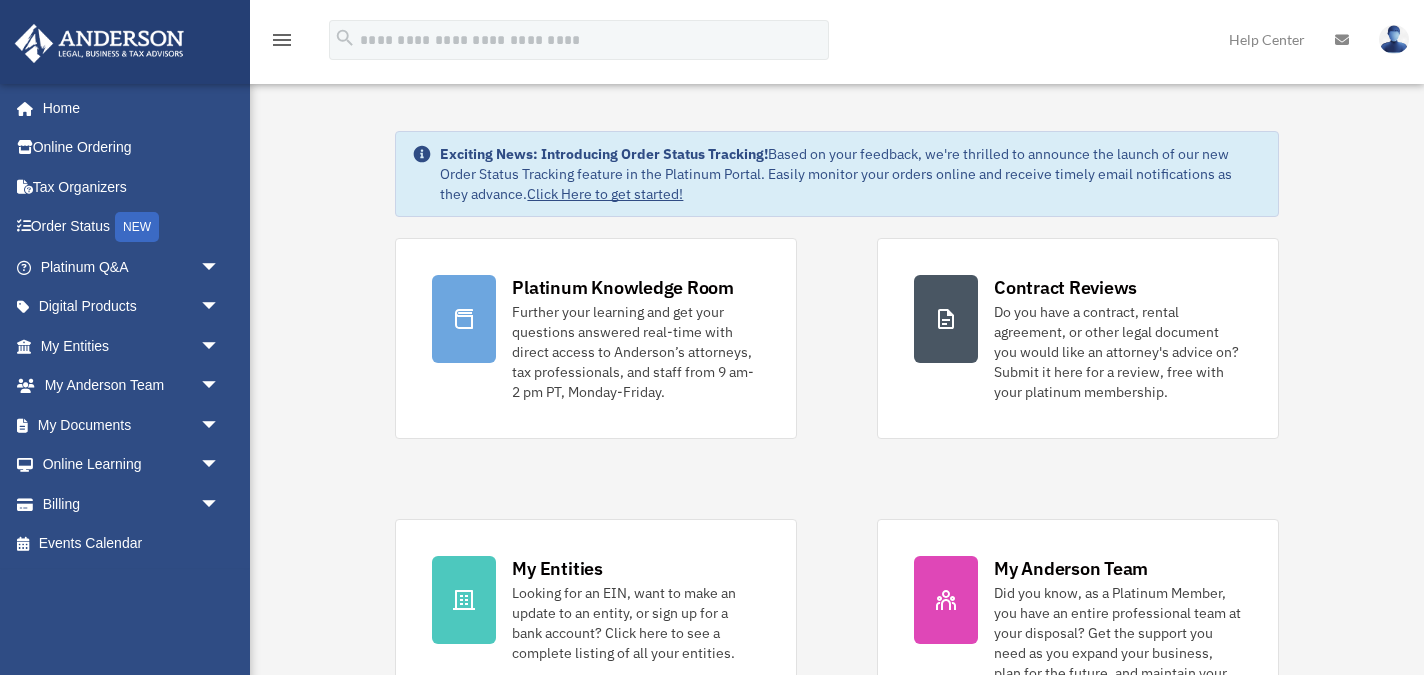 scroll, scrollTop: 0, scrollLeft: 0, axis: both 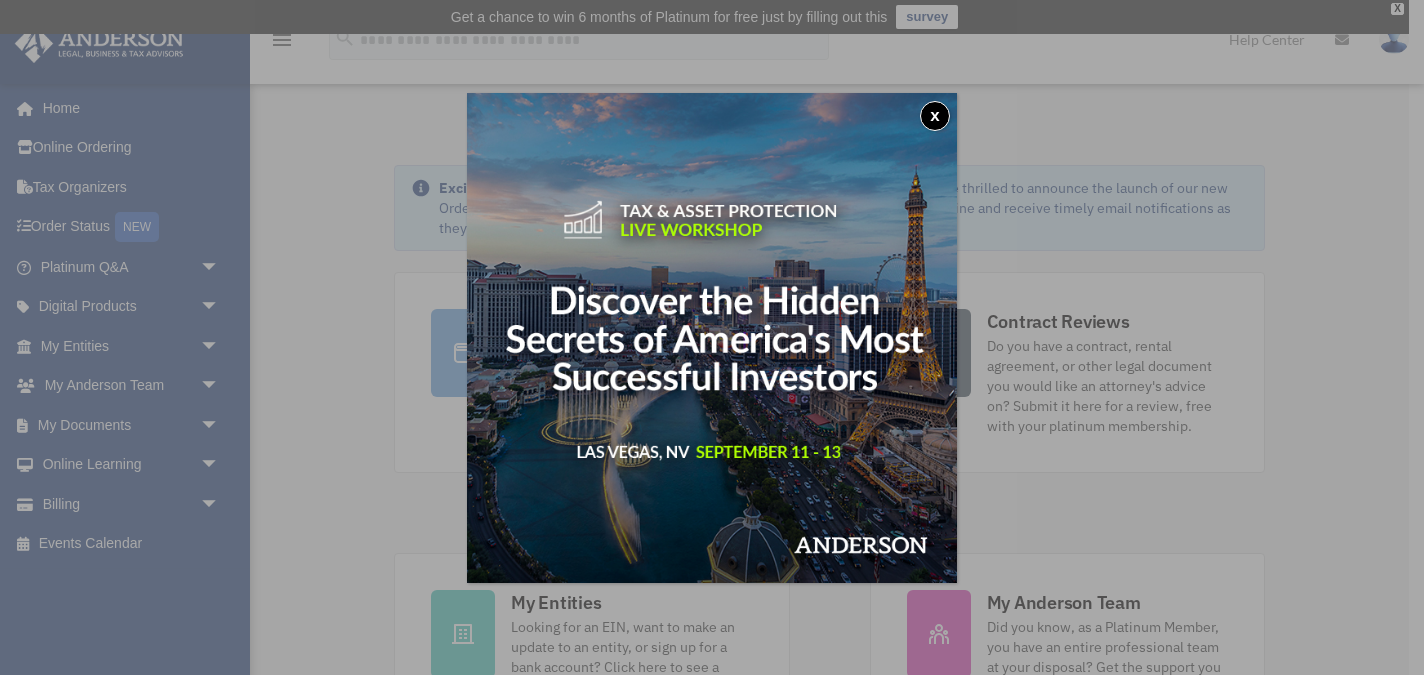 click on "x" at bounding box center [935, 116] 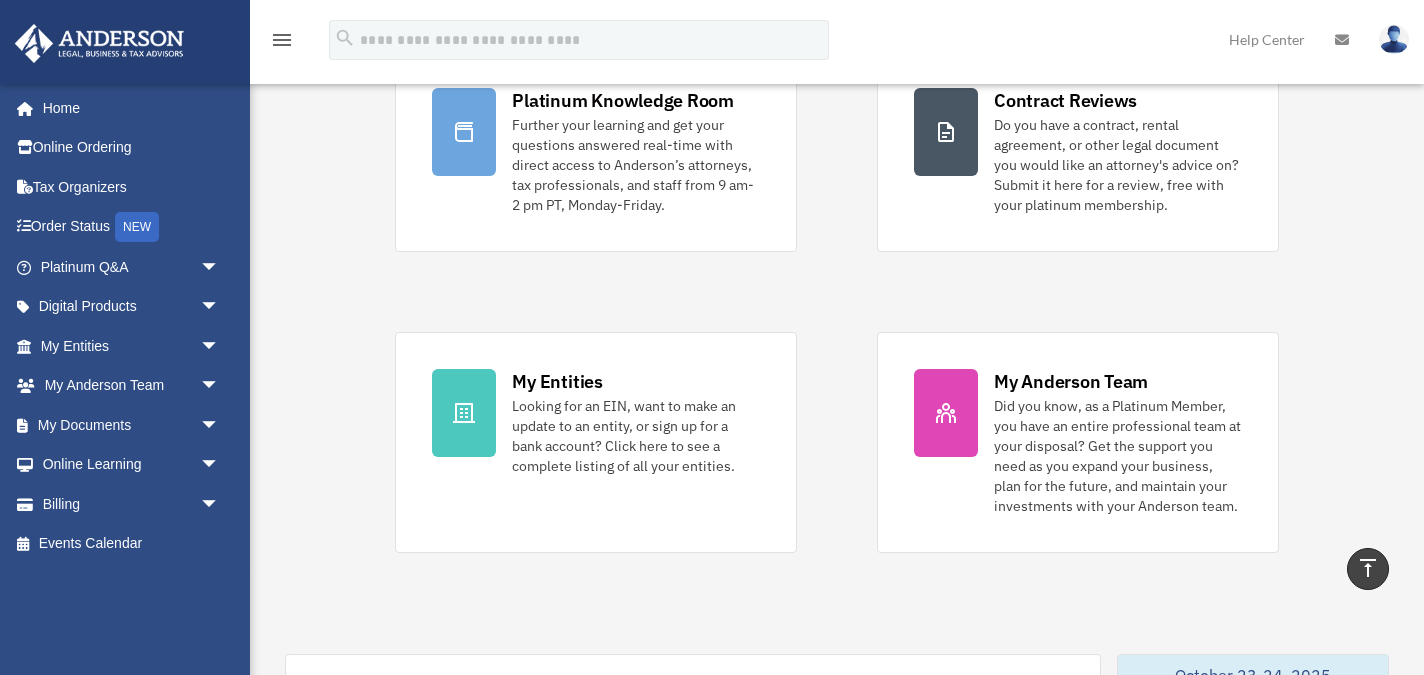 scroll, scrollTop: 0, scrollLeft: 0, axis: both 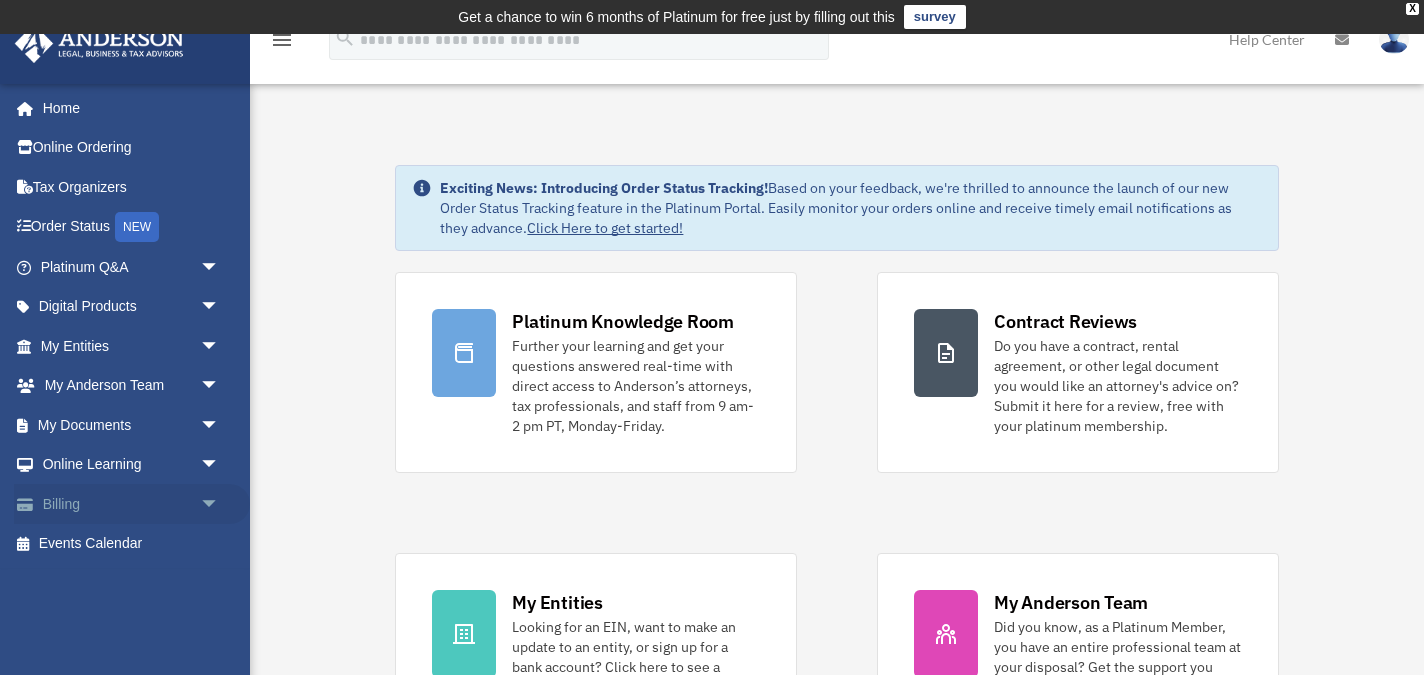 click on "Billing arrow_drop_down" at bounding box center [132, 504] 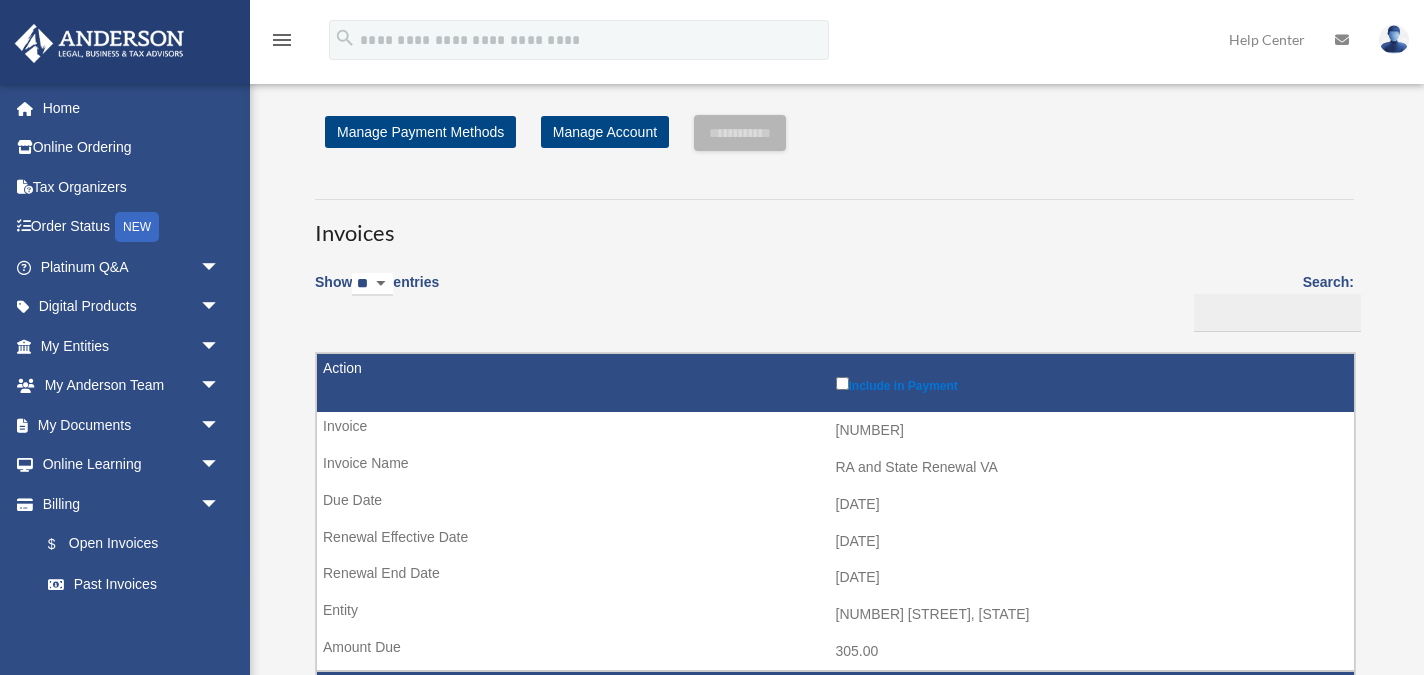 scroll, scrollTop: 0, scrollLeft: 0, axis: both 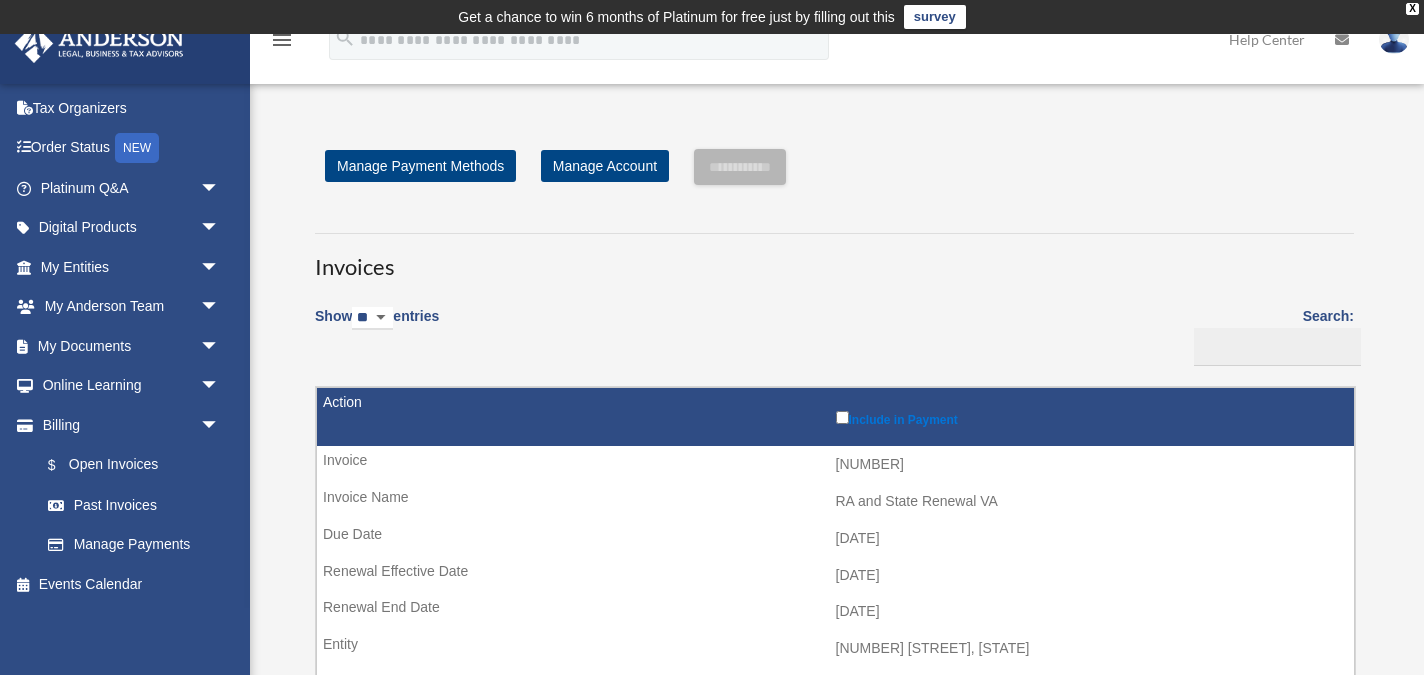 click on "Show  ** ** ** ***  entries Search:
Pay Invoice # Invoice Name Due Date Renewal Effective Date Renewal End Date Related Entity or Trust Amount Due
Include in Payment
[NUMBER]
RA and State Renewal VA
[DATE]
[DATE]
[DATE] [PRICE]" at bounding box center [834, 1488] 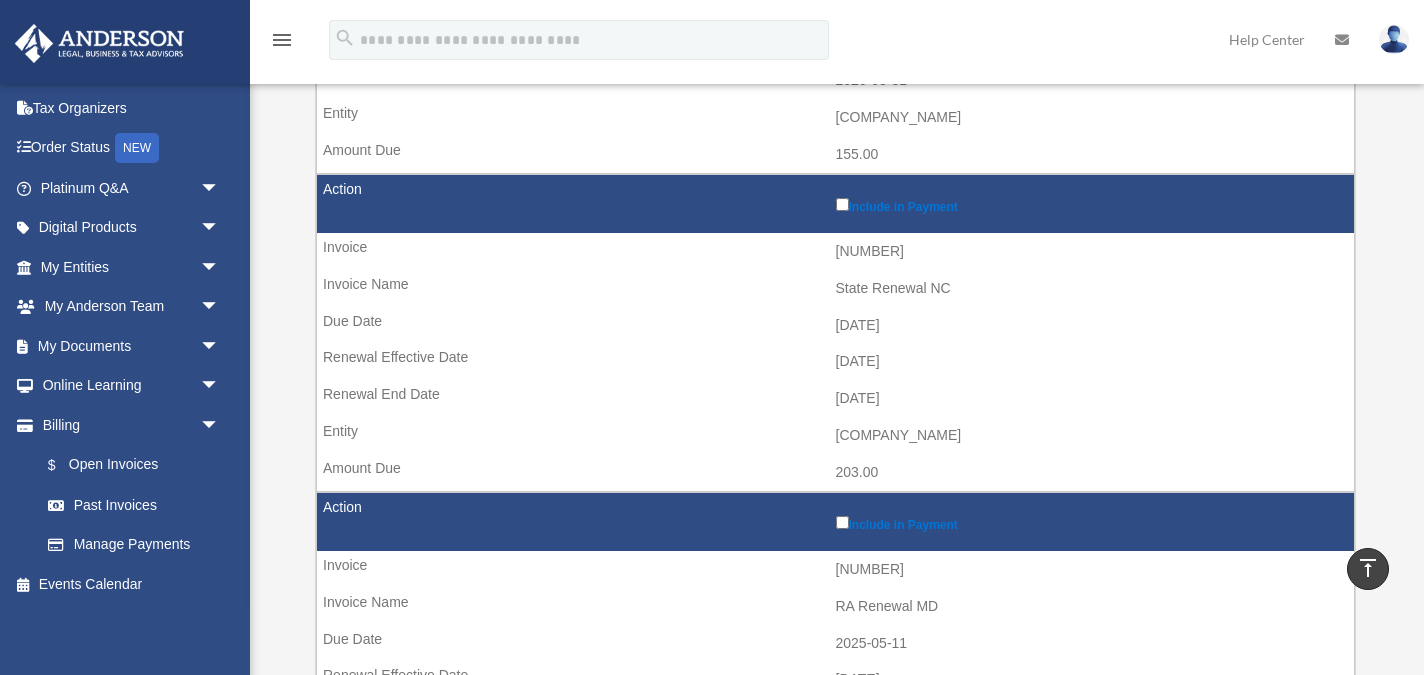 scroll, scrollTop: 1169, scrollLeft: 0, axis: vertical 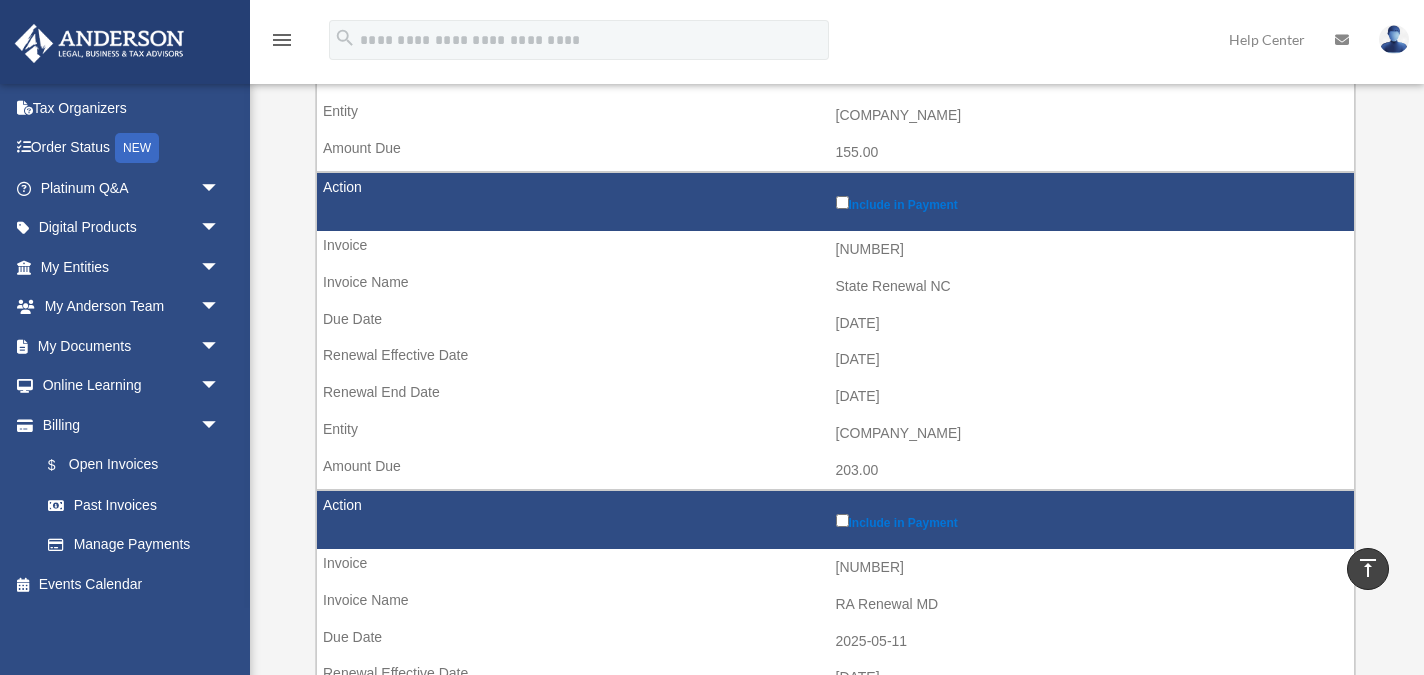 drag, startPoint x: 921, startPoint y: 430, endPoint x: 895, endPoint y: 307, distance: 125.71794 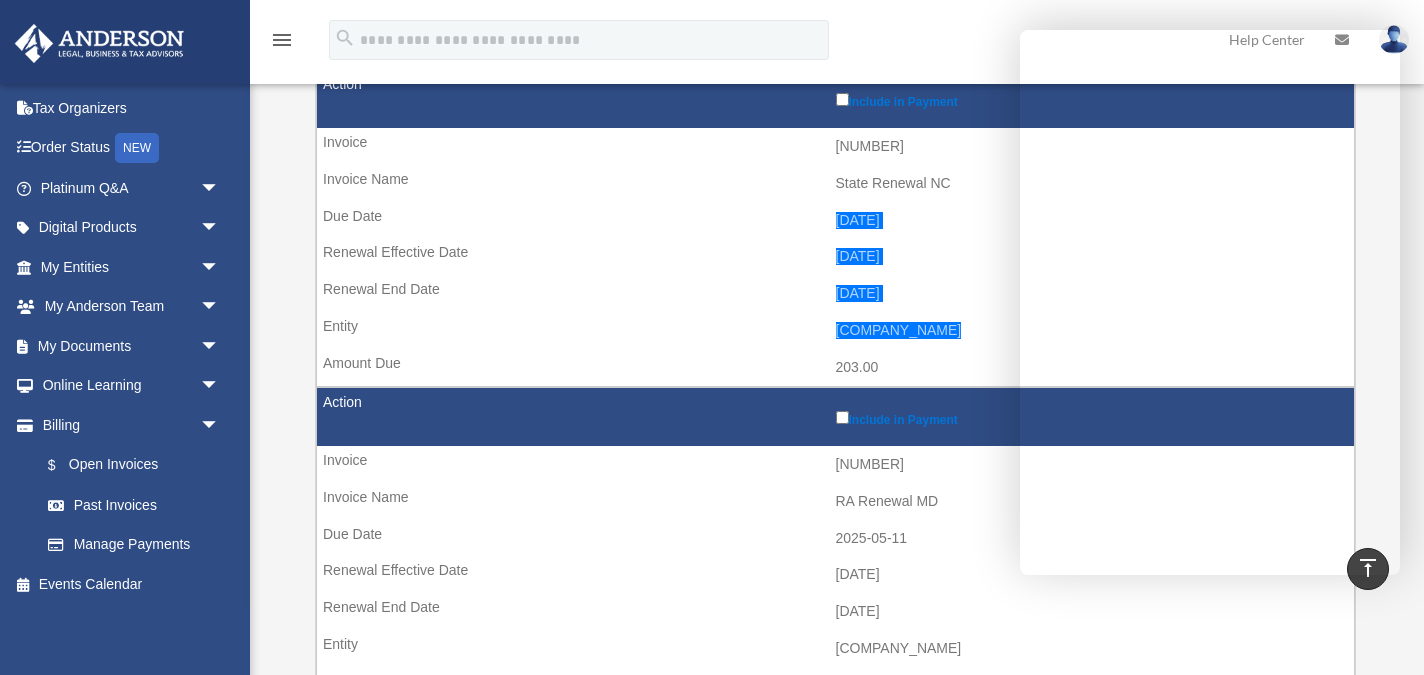 scroll, scrollTop: 1268, scrollLeft: 0, axis: vertical 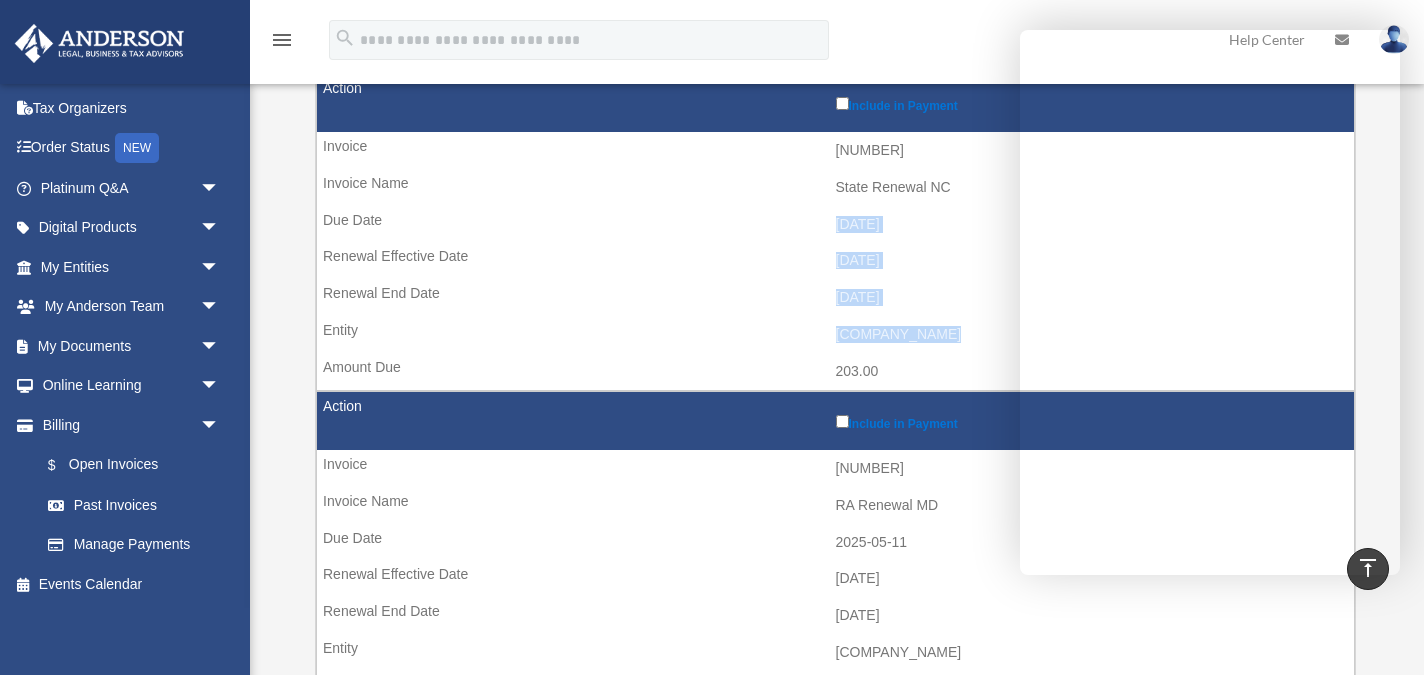 click on "2026-04-15" at bounding box center (835, 298) 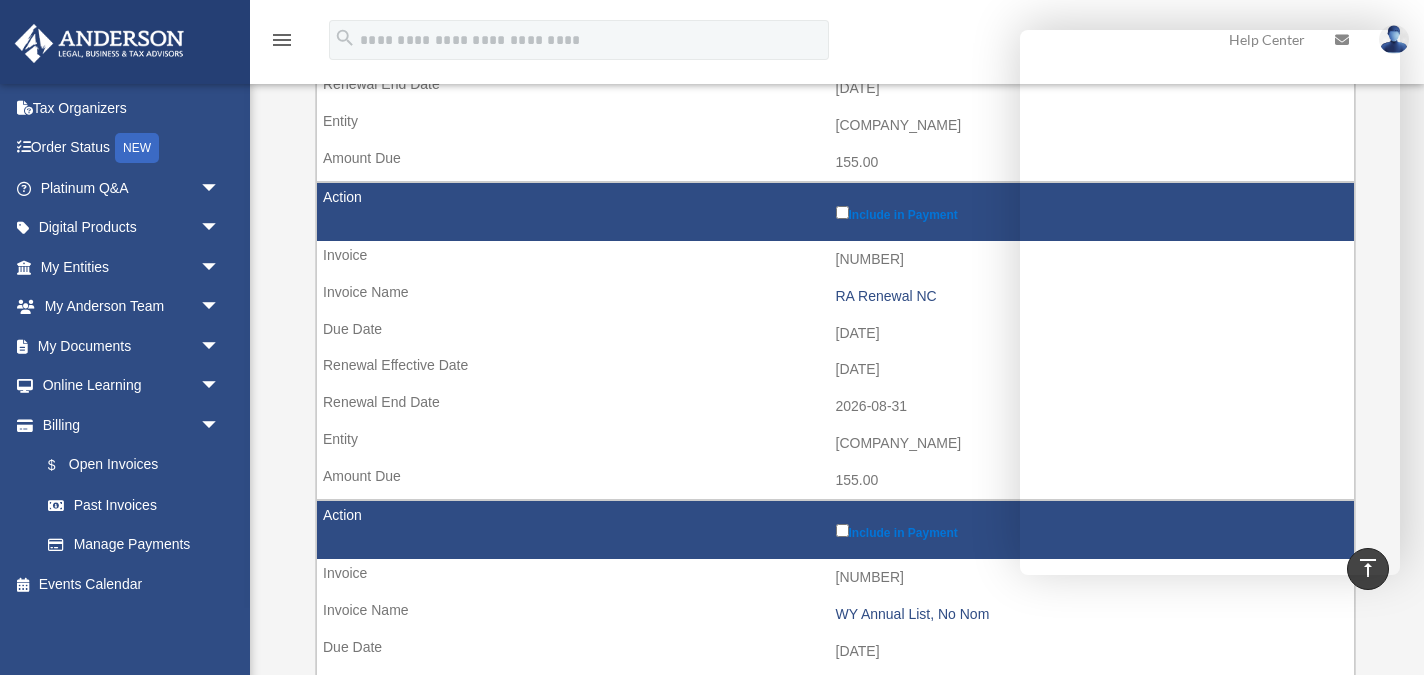 scroll, scrollTop: 1792, scrollLeft: 0, axis: vertical 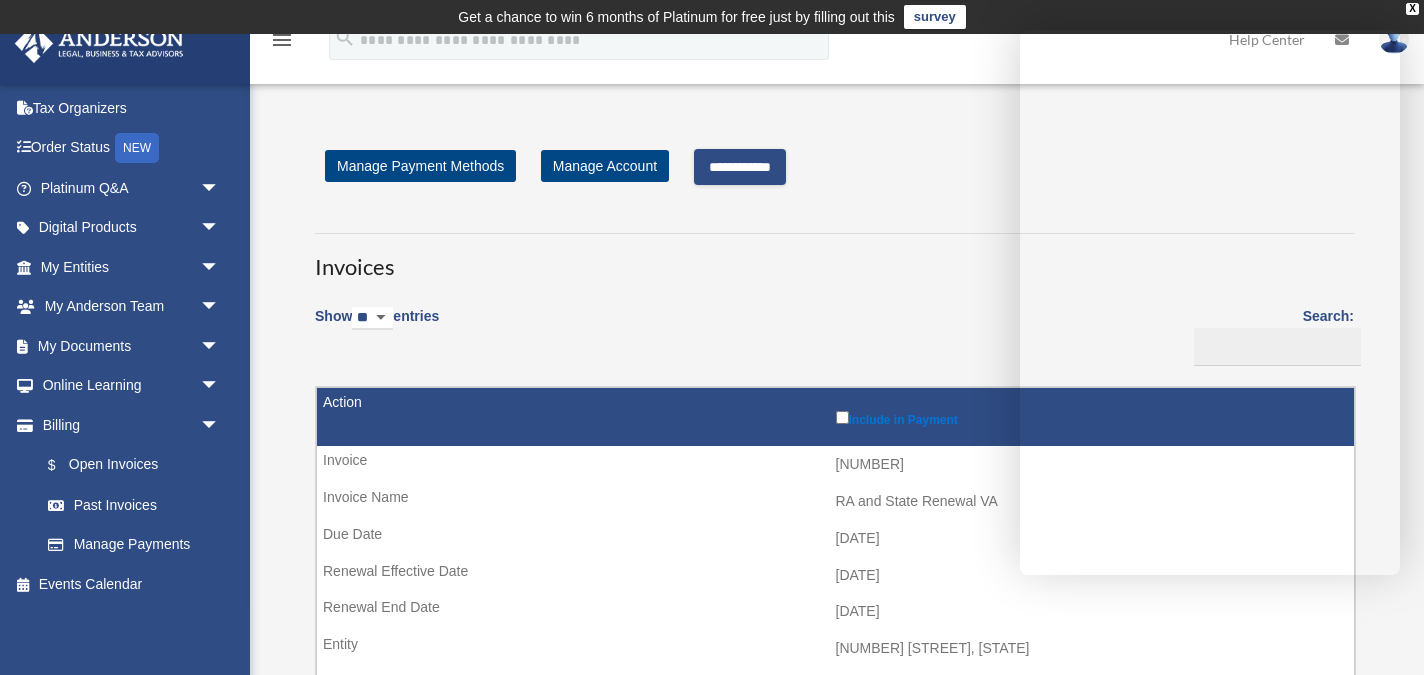 click on "**********" at bounding box center (834, 167) 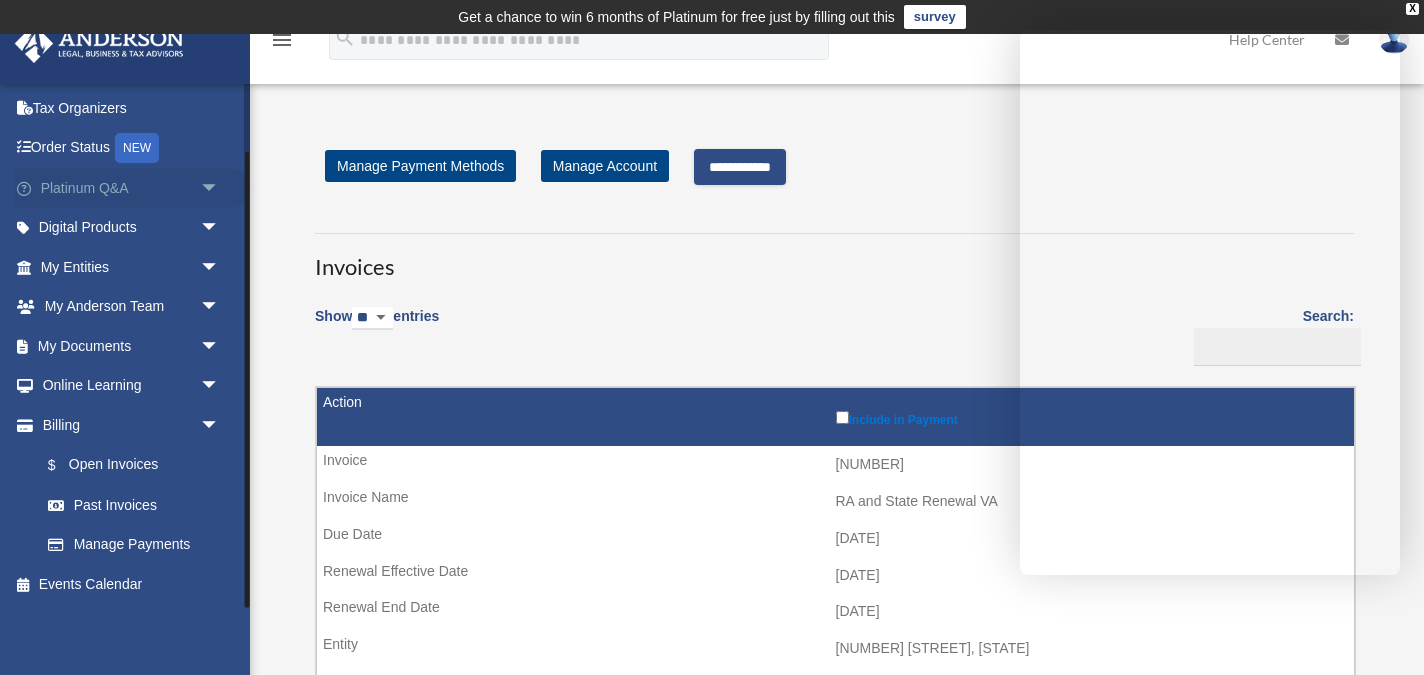 click on "Platinum Q&A arrow_drop_down" at bounding box center [132, 188] 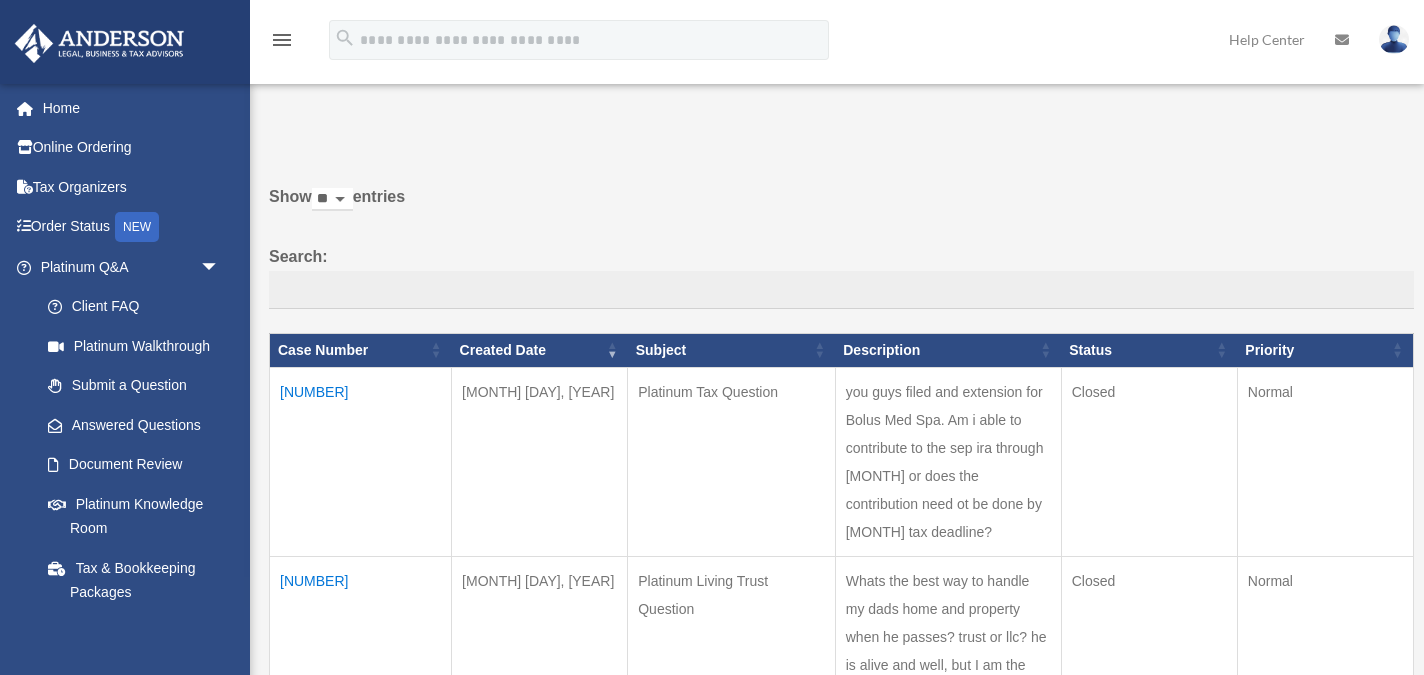 scroll, scrollTop: 0, scrollLeft: 0, axis: both 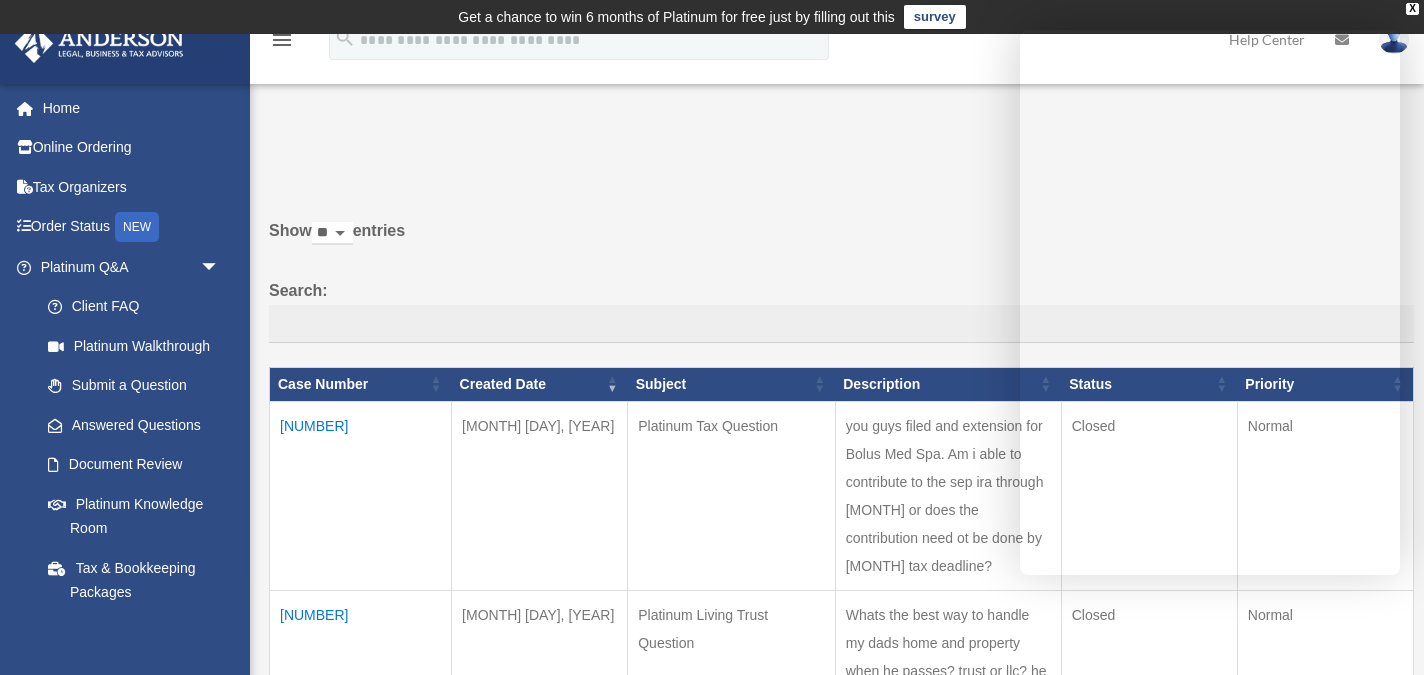 click on "Show  ** ** ** ***  entries Search:
Case Number Created Date Subject Description Status Priority
00324832
Apr 12, 2023
Platinum Tax Question
Closed
Previous 1" at bounding box center [841, 985] 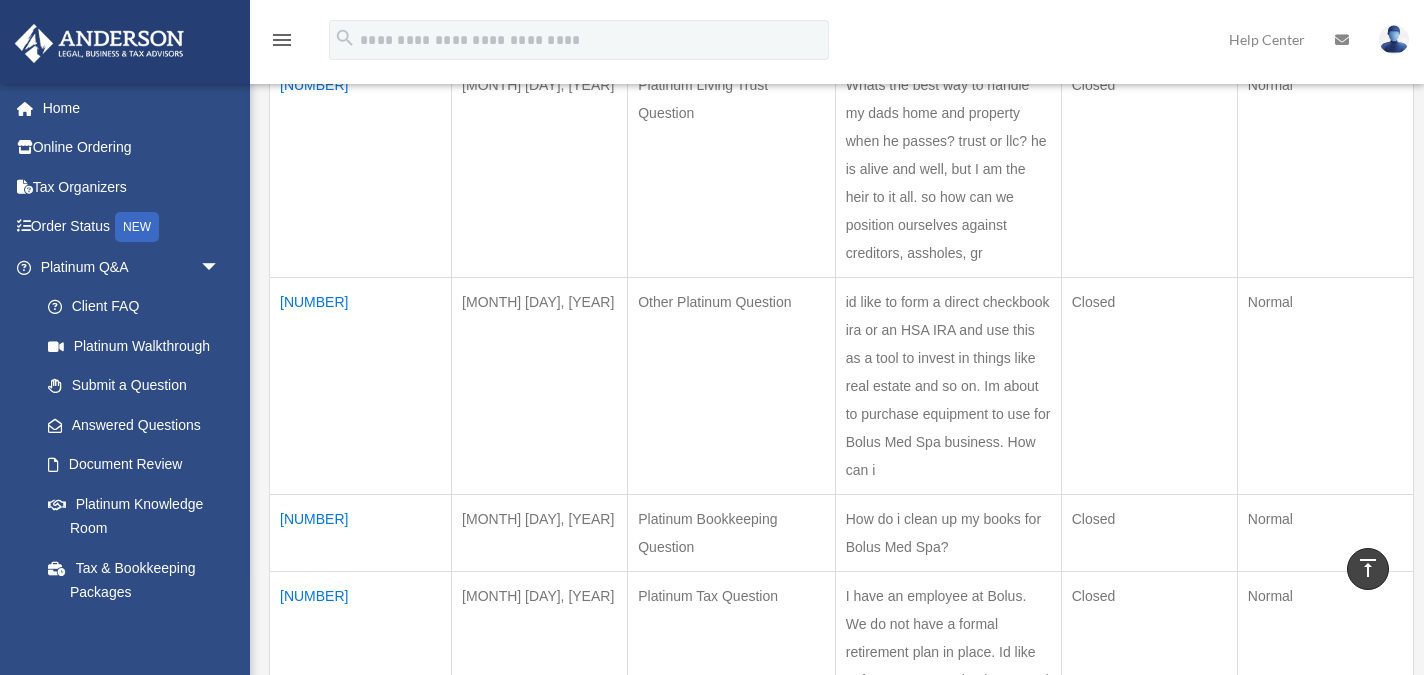 scroll, scrollTop: 0, scrollLeft: 0, axis: both 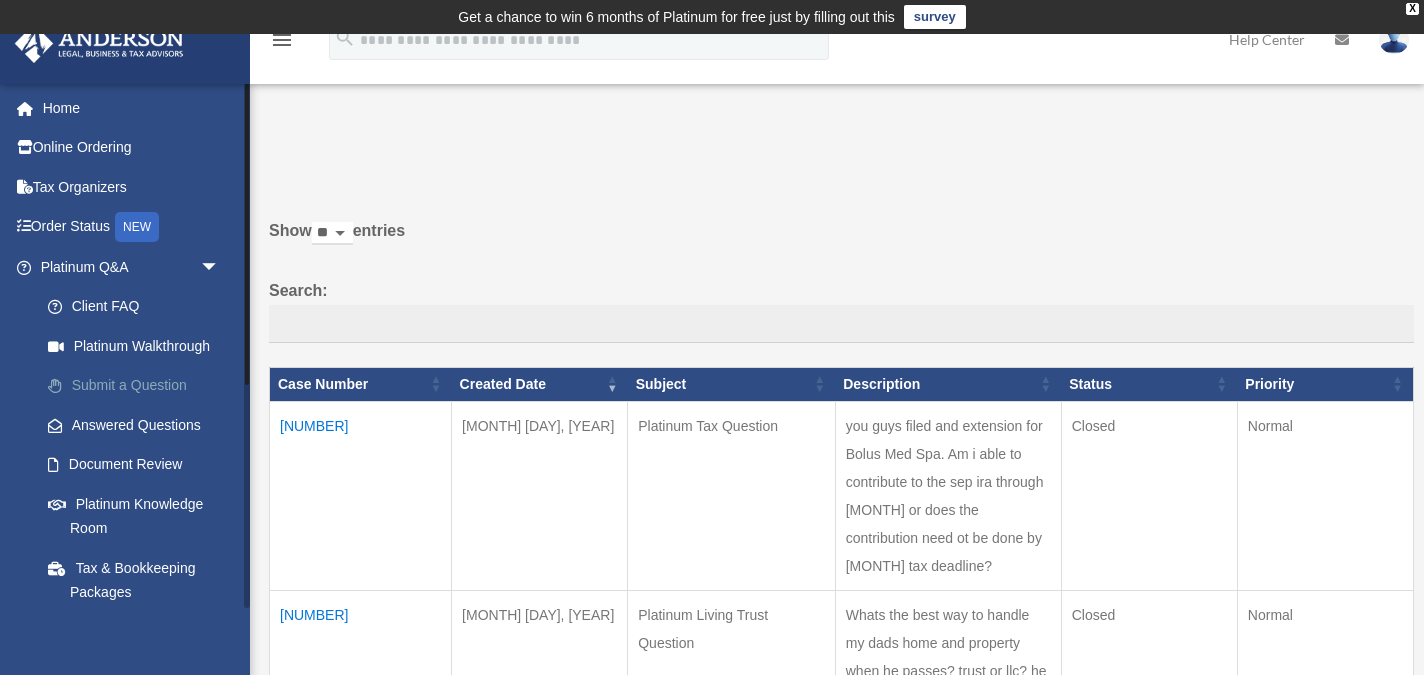 click on "Submit a Question" at bounding box center (139, 386) 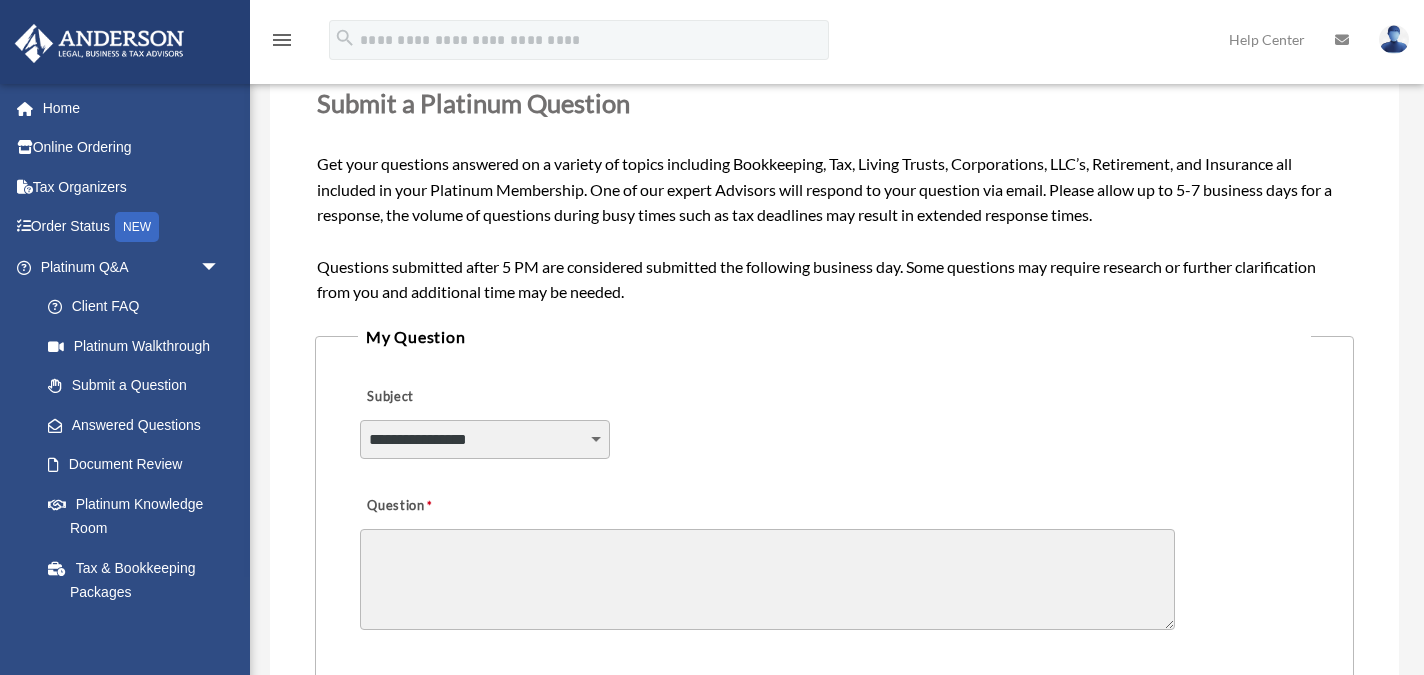 scroll, scrollTop: 295, scrollLeft: 0, axis: vertical 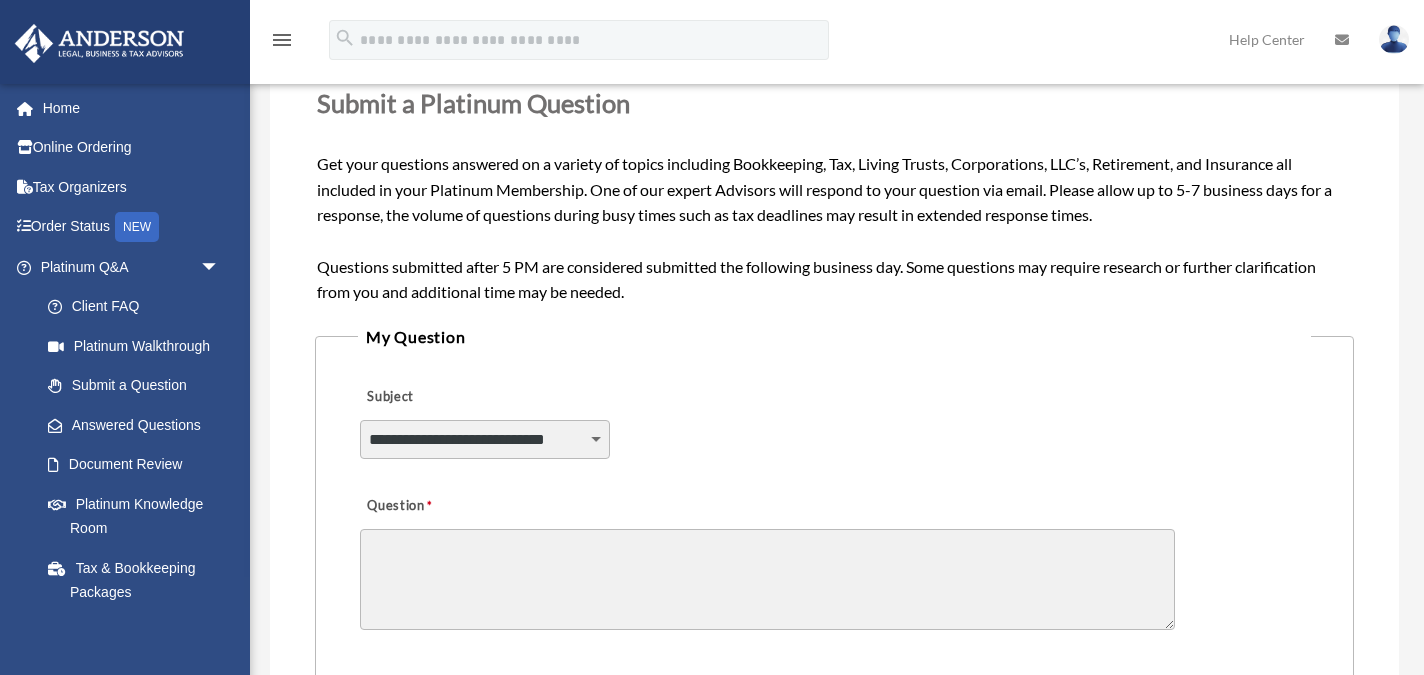 click on "Question" at bounding box center [767, 579] 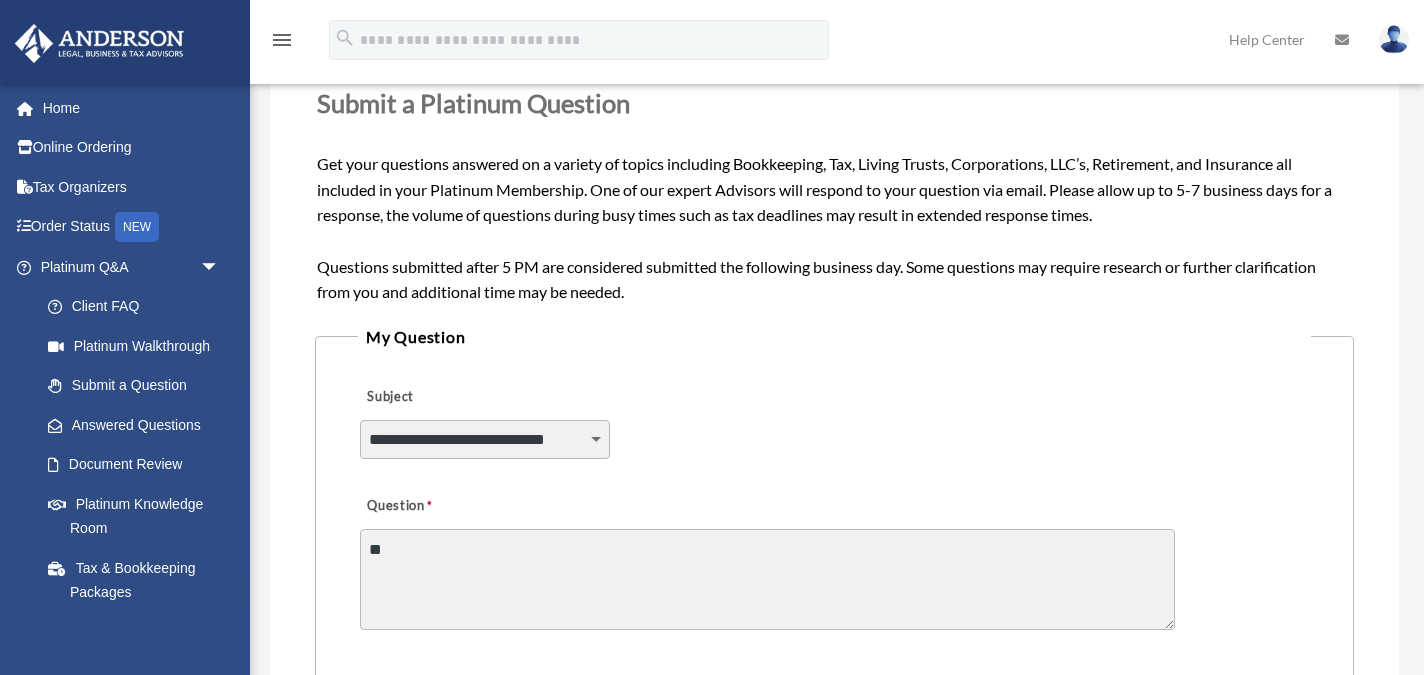 type on "*" 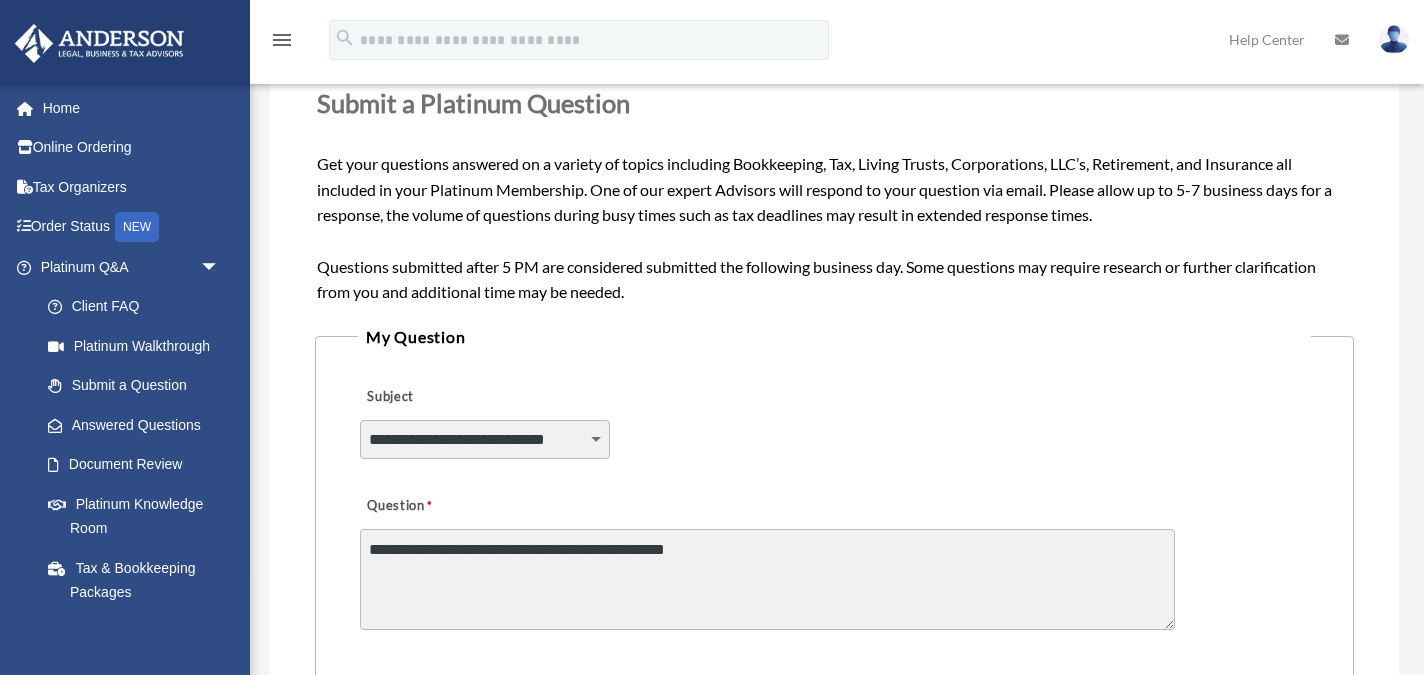 click on "**********" at bounding box center (767, 579) 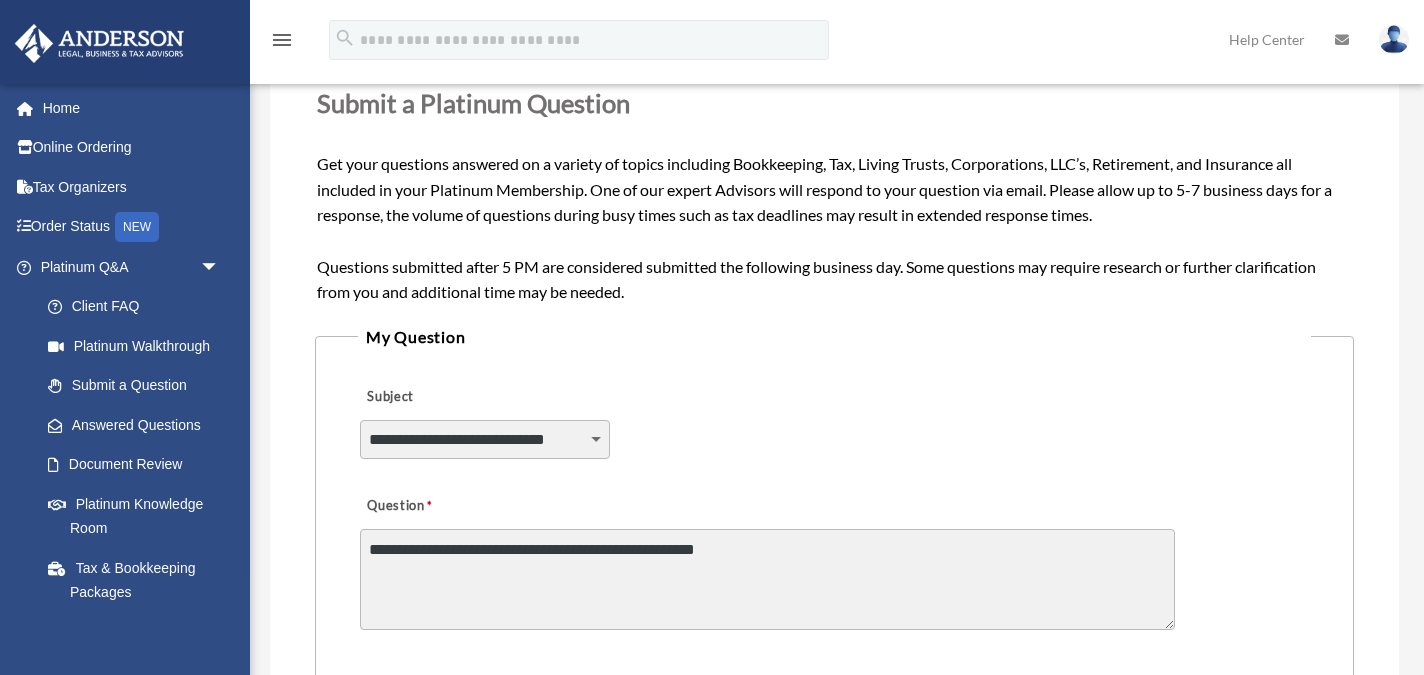 click on "**********" at bounding box center [767, 579] 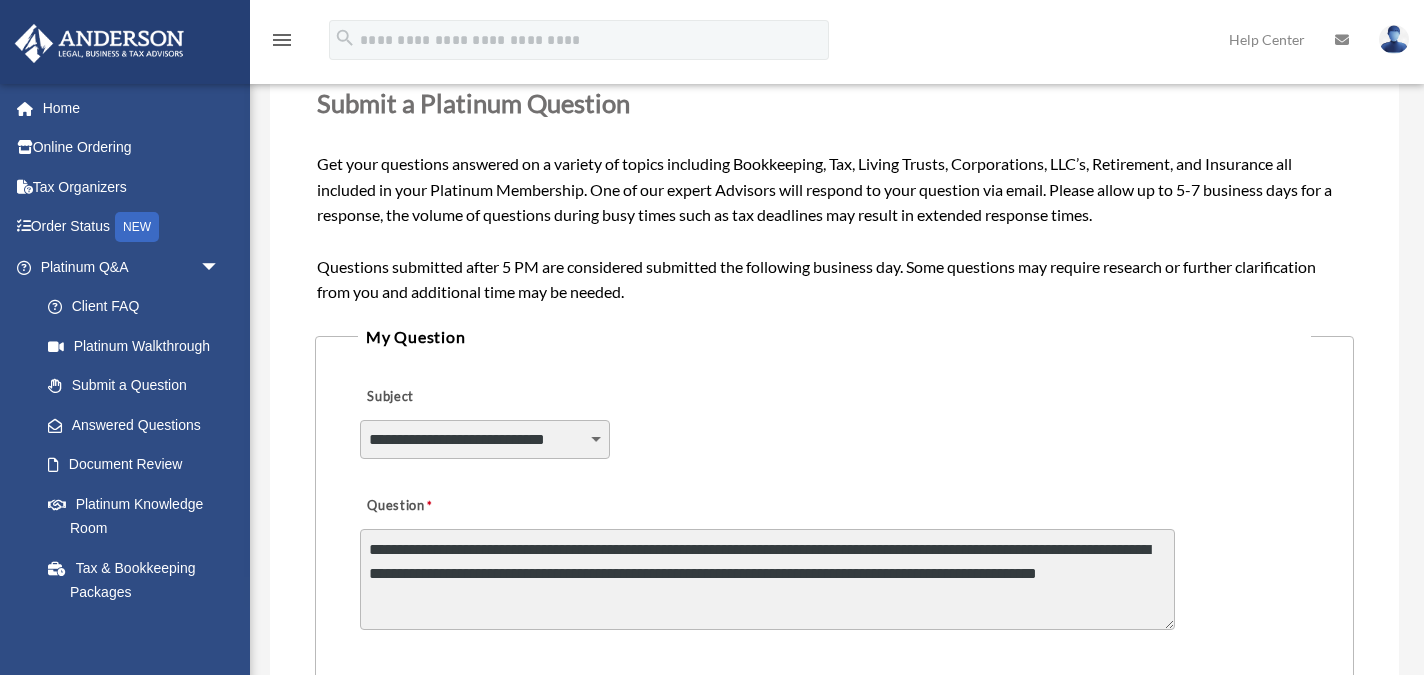 click on "**********" at bounding box center (767, 579) 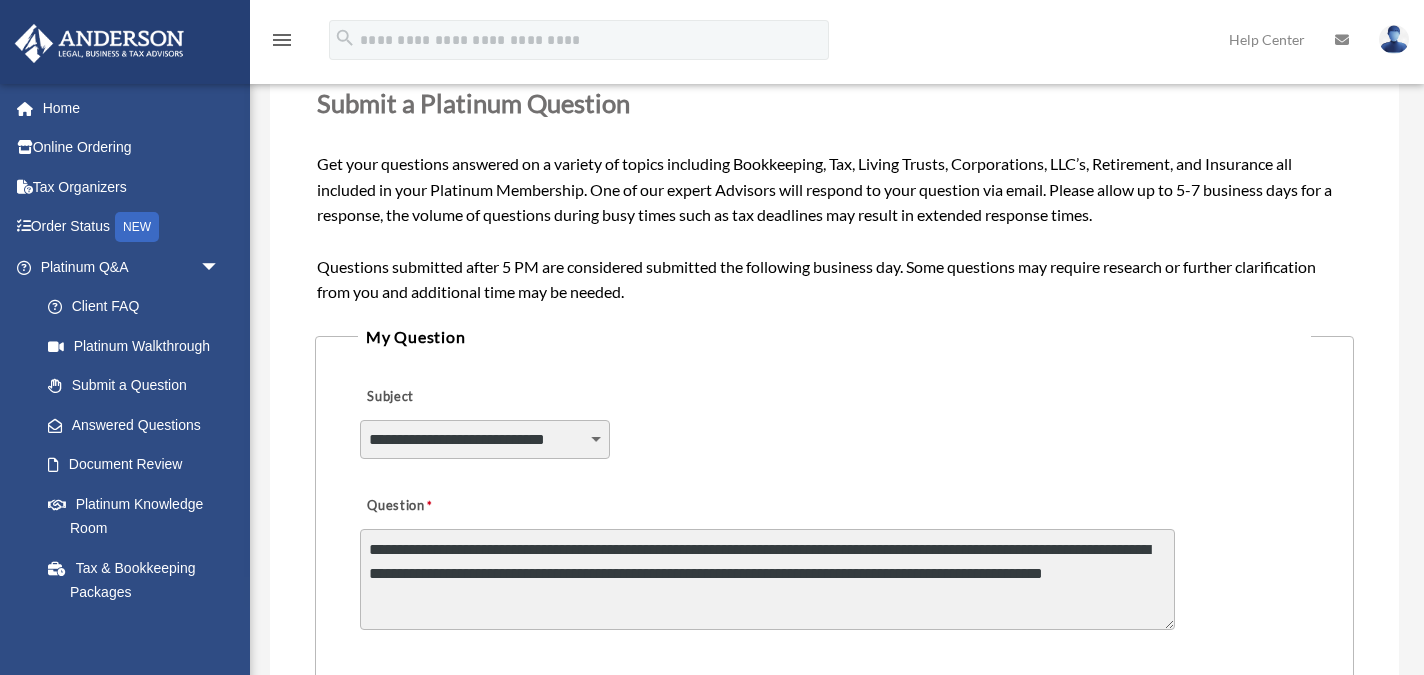 click on "**********" at bounding box center [767, 579] 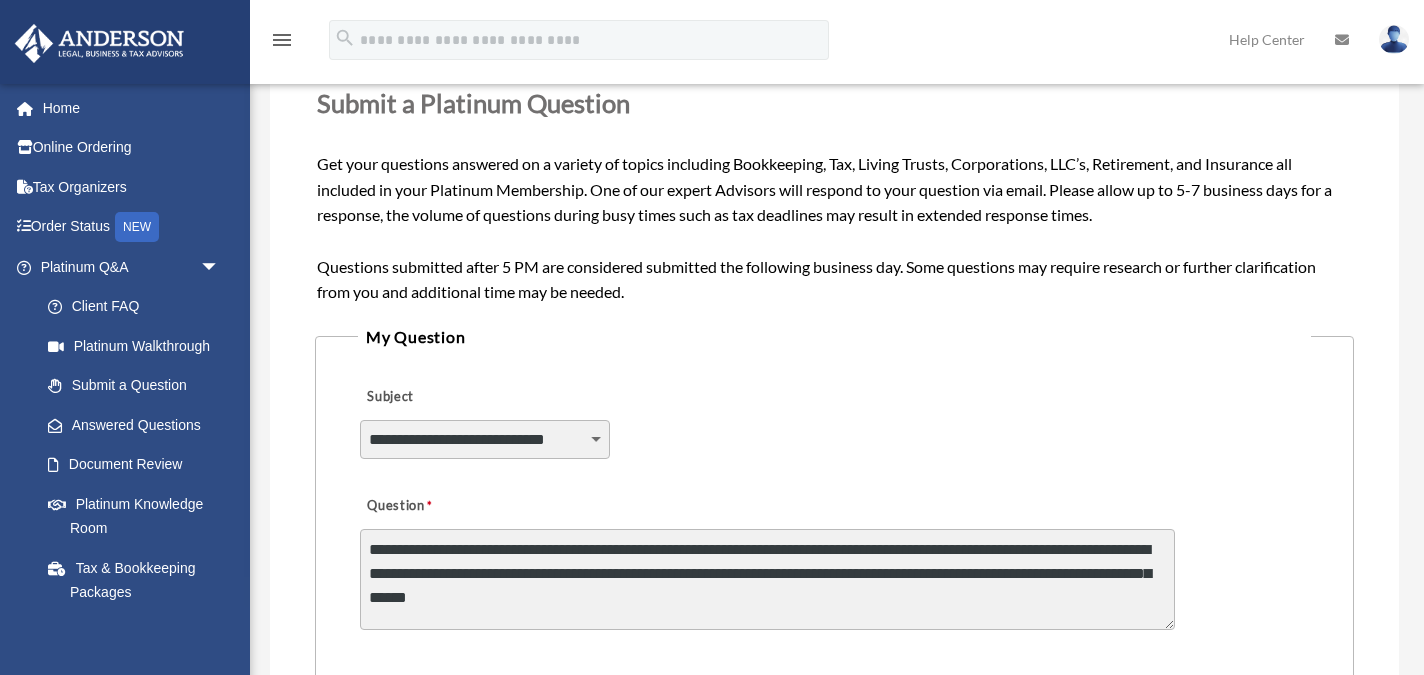 click on "**********" at bounding box center (767, 579) 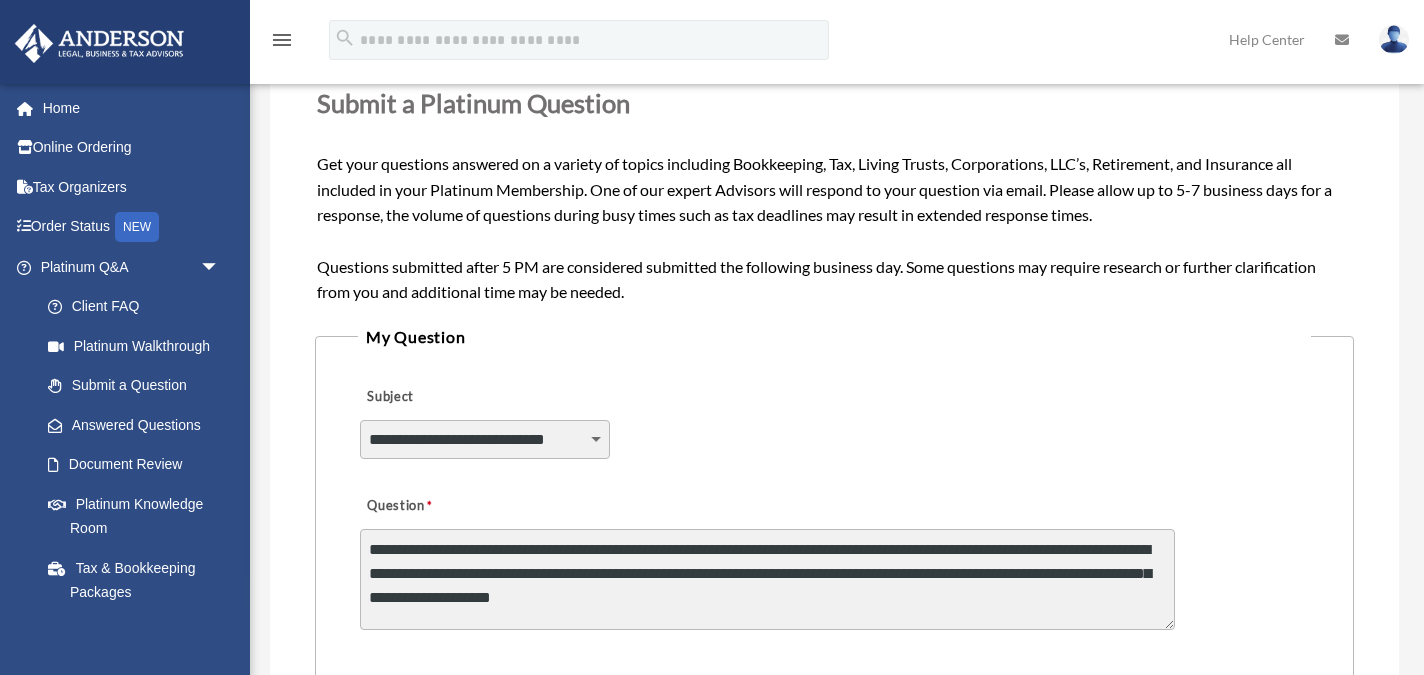 click on "**********" at bounding box center [767, 579] 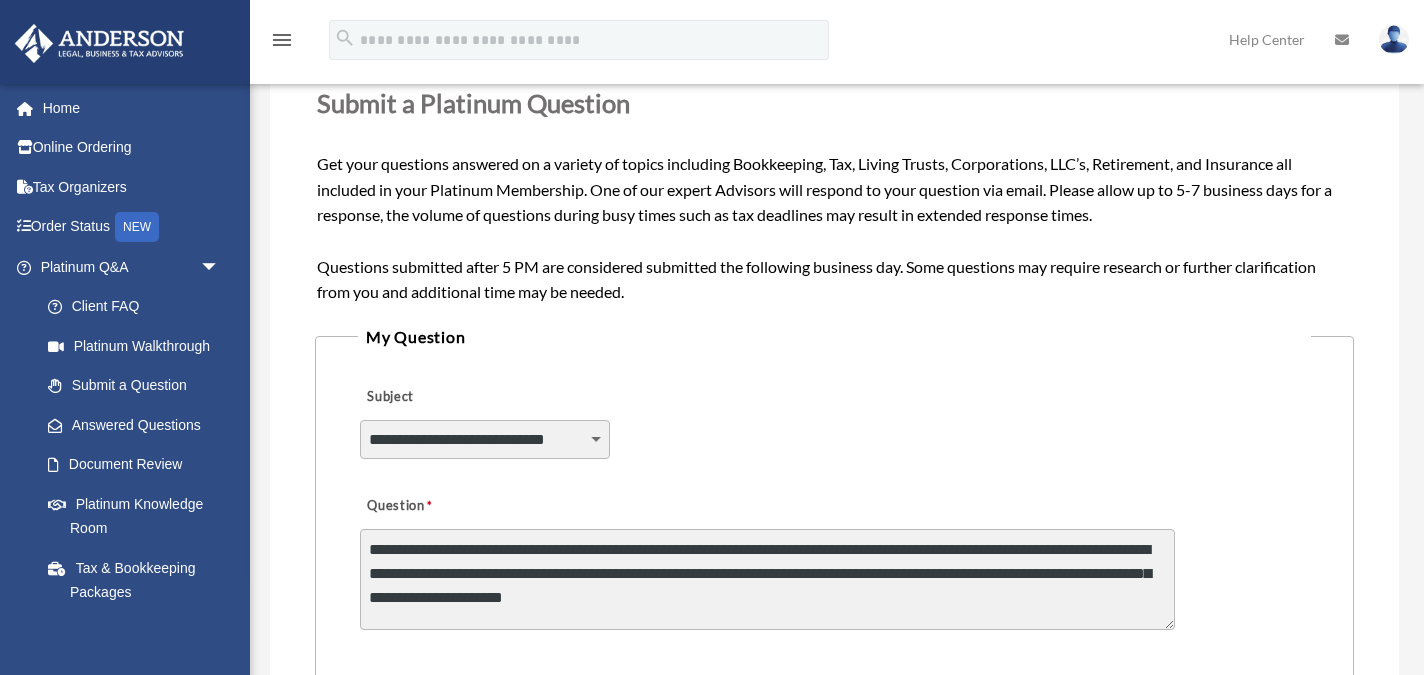 scroll, scrollTop: 26, scrollLeft: 0, axis: vertical 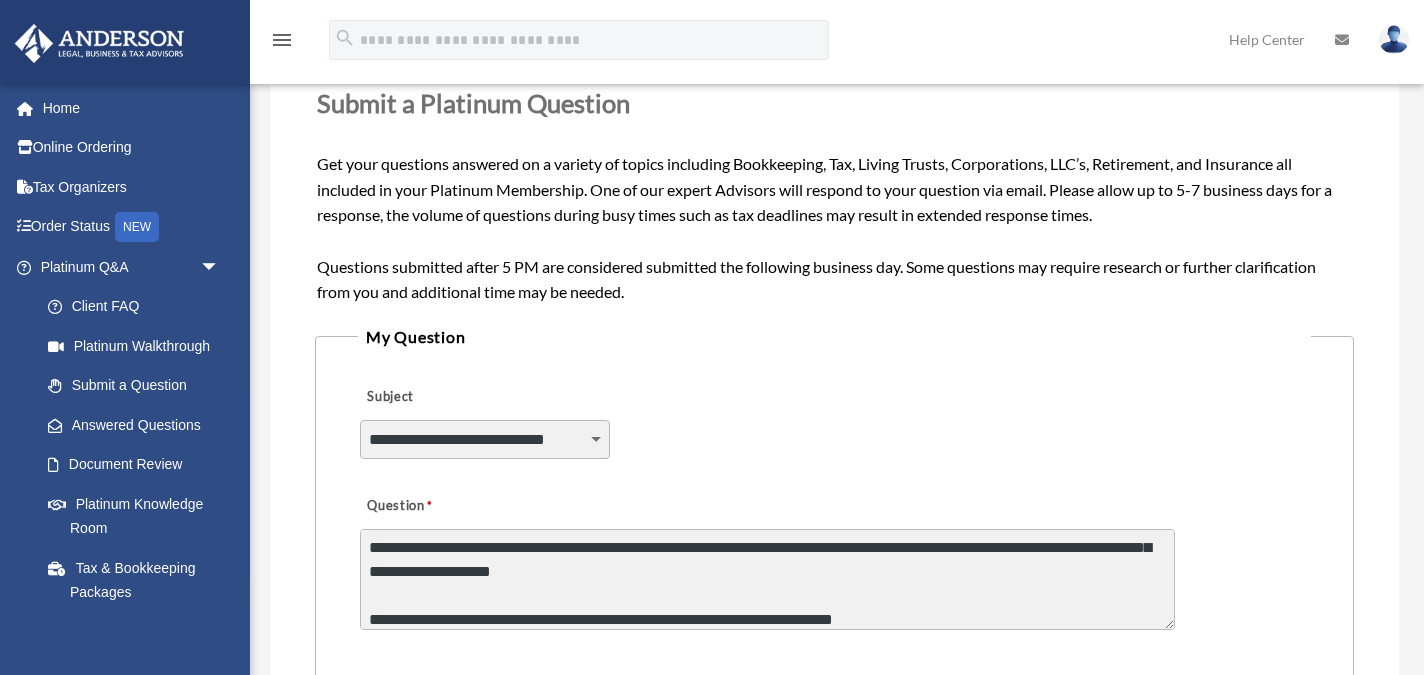 click on "**********" at bounding box center [767, 579] 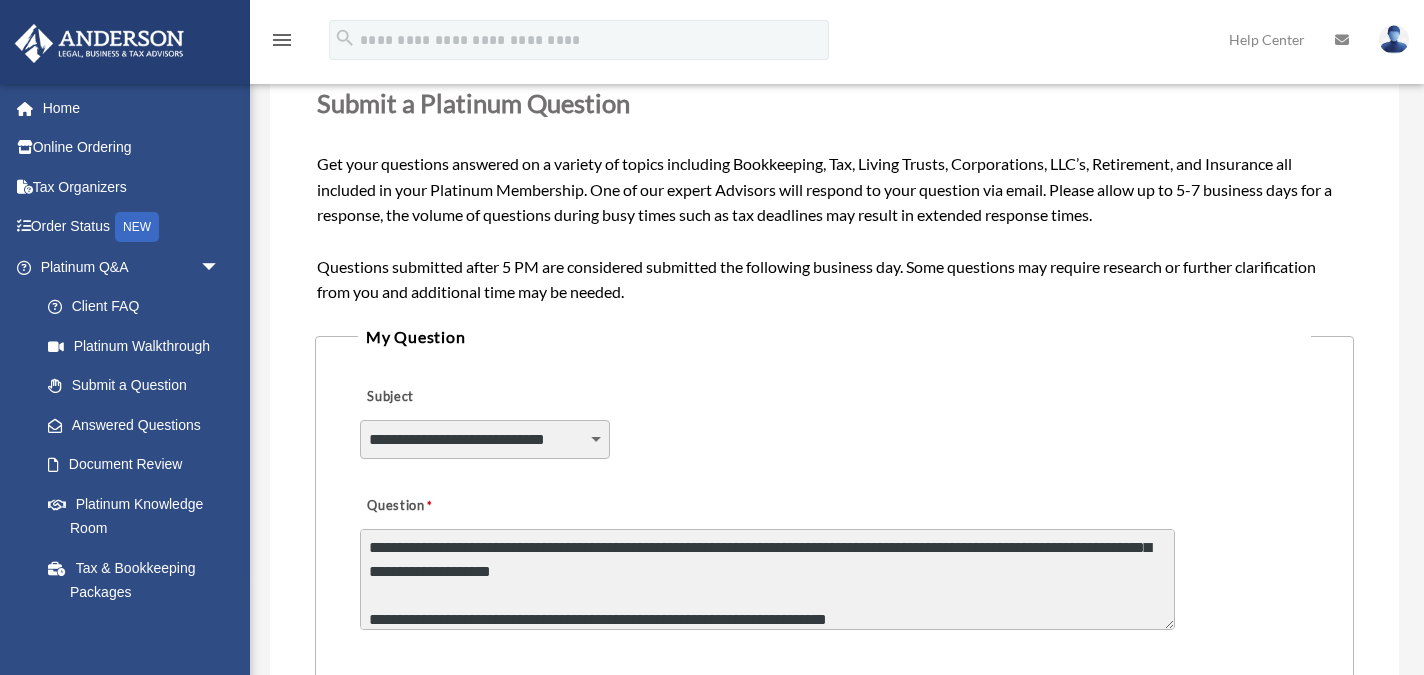 scroll, scrollTop: 4, scrollLeft: 0, axis: vertical 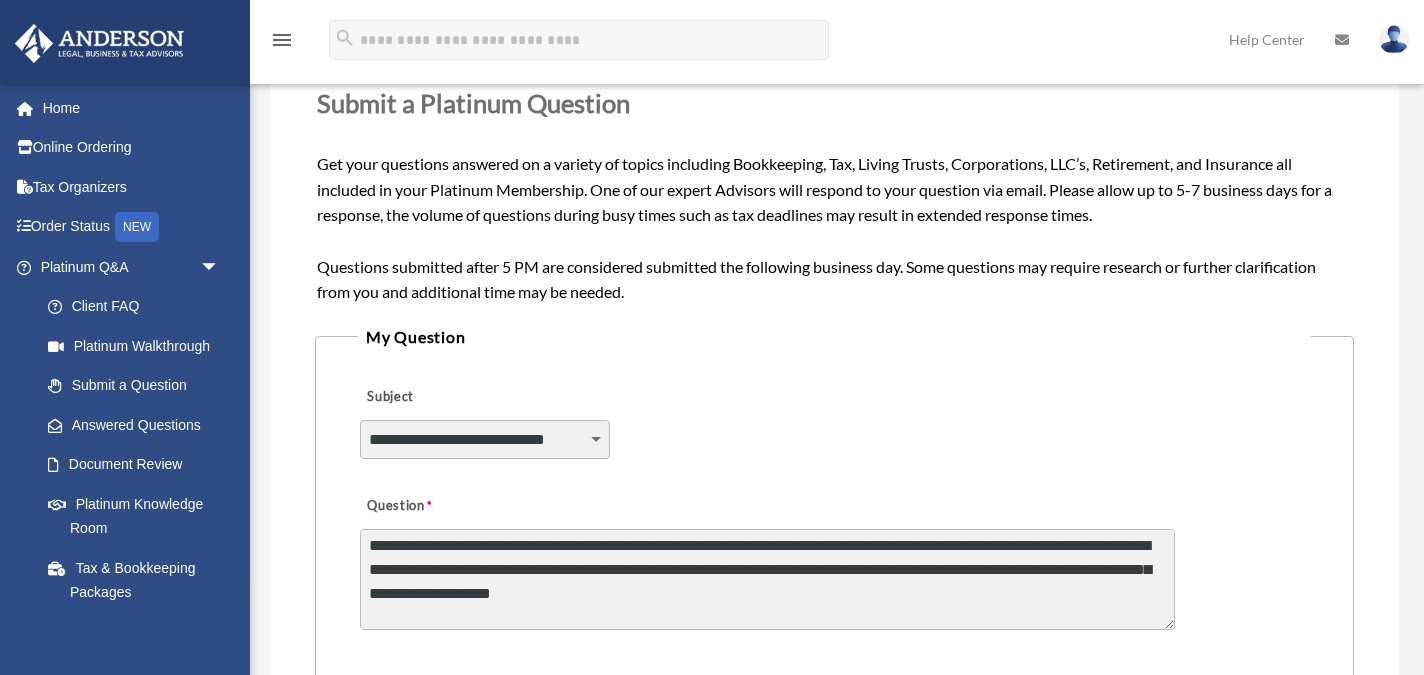 click on "**********" at bounding box center [767, 579] 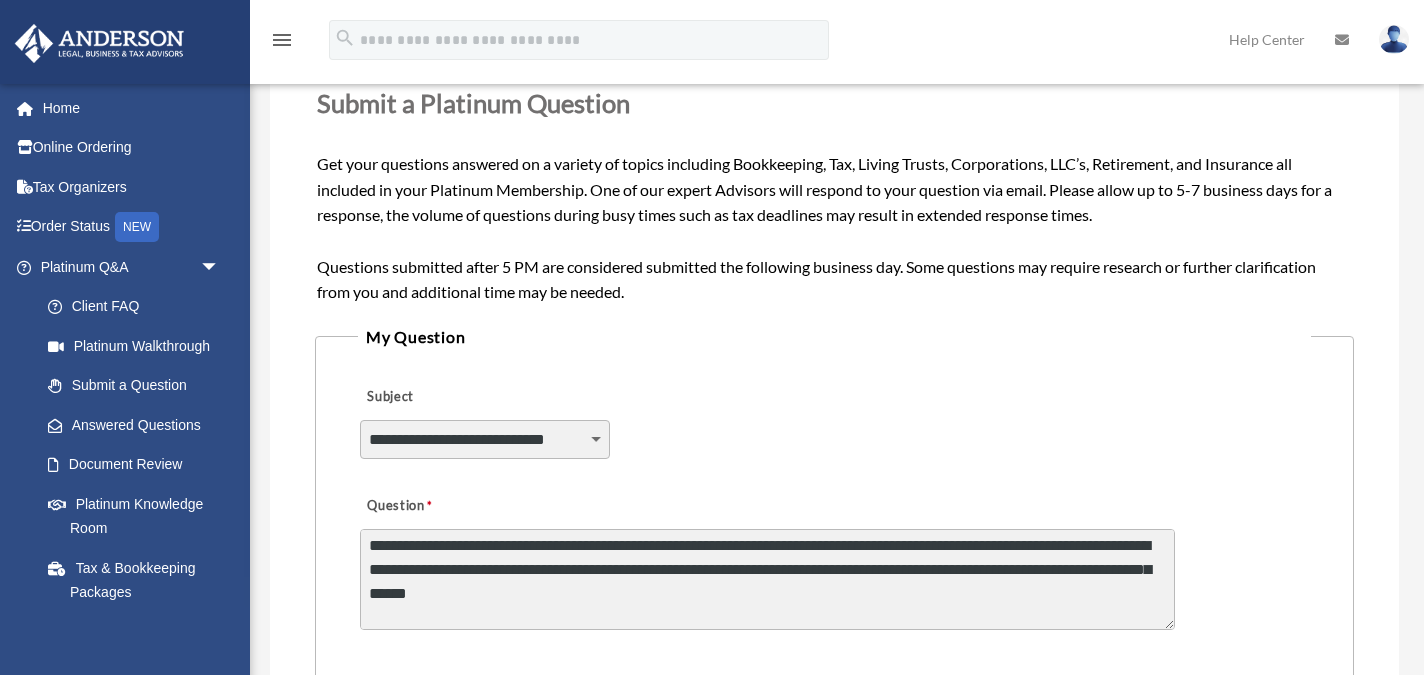 click on "**********" at bounding box center [767, 579] 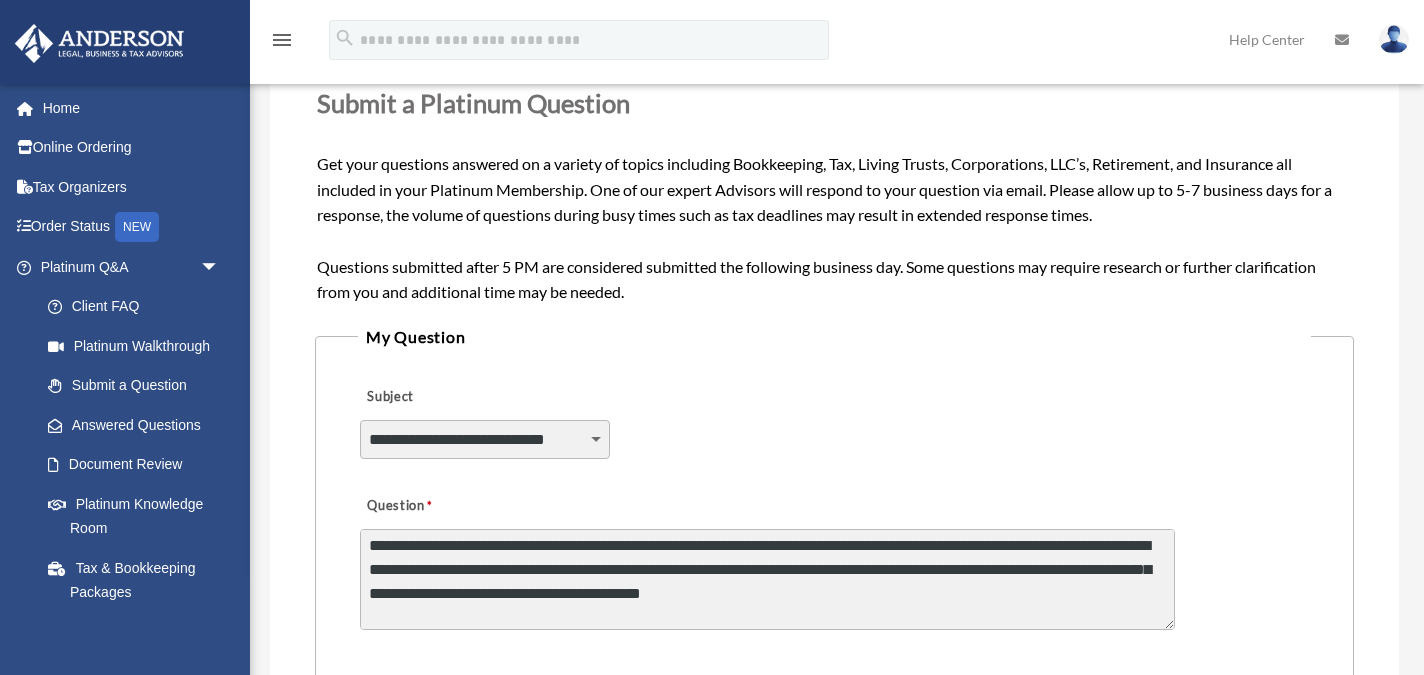 click on "**********" at bounding box center [767, 579] 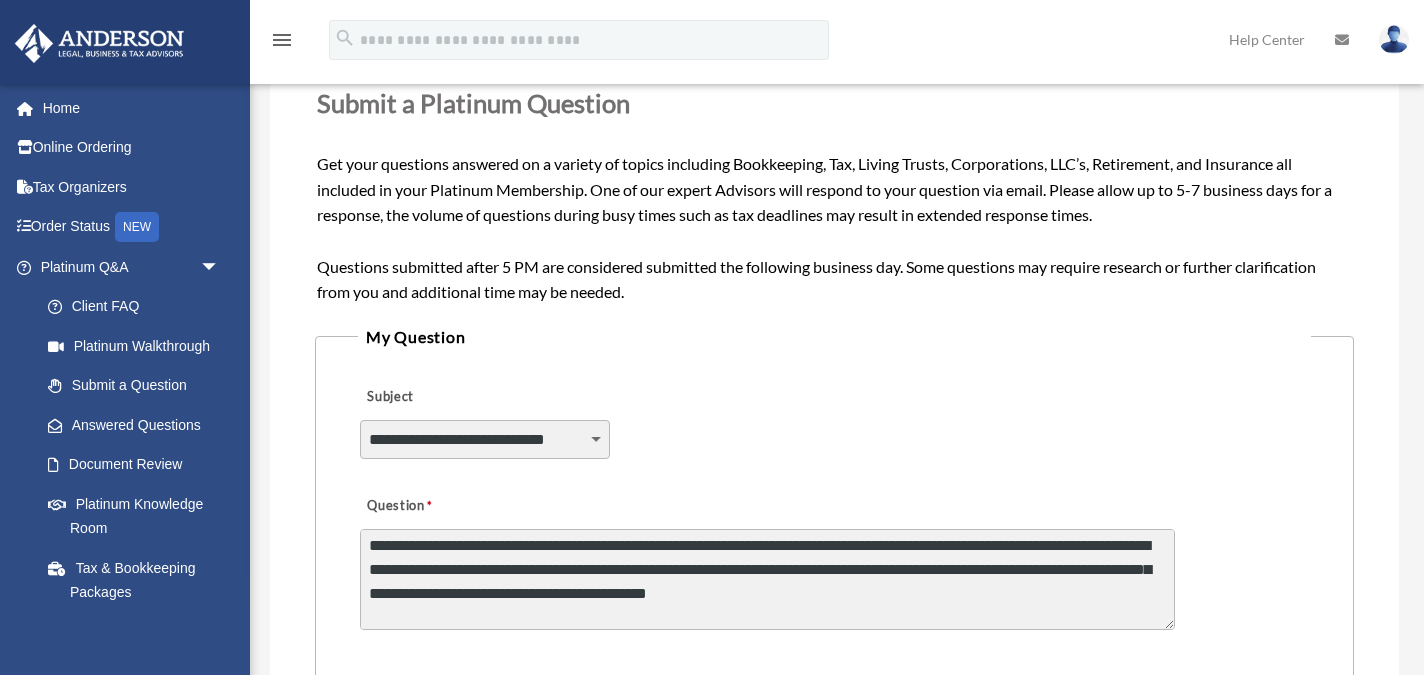 scroll, scrollTop: 37, scrollLeft: 0, axis: vertical 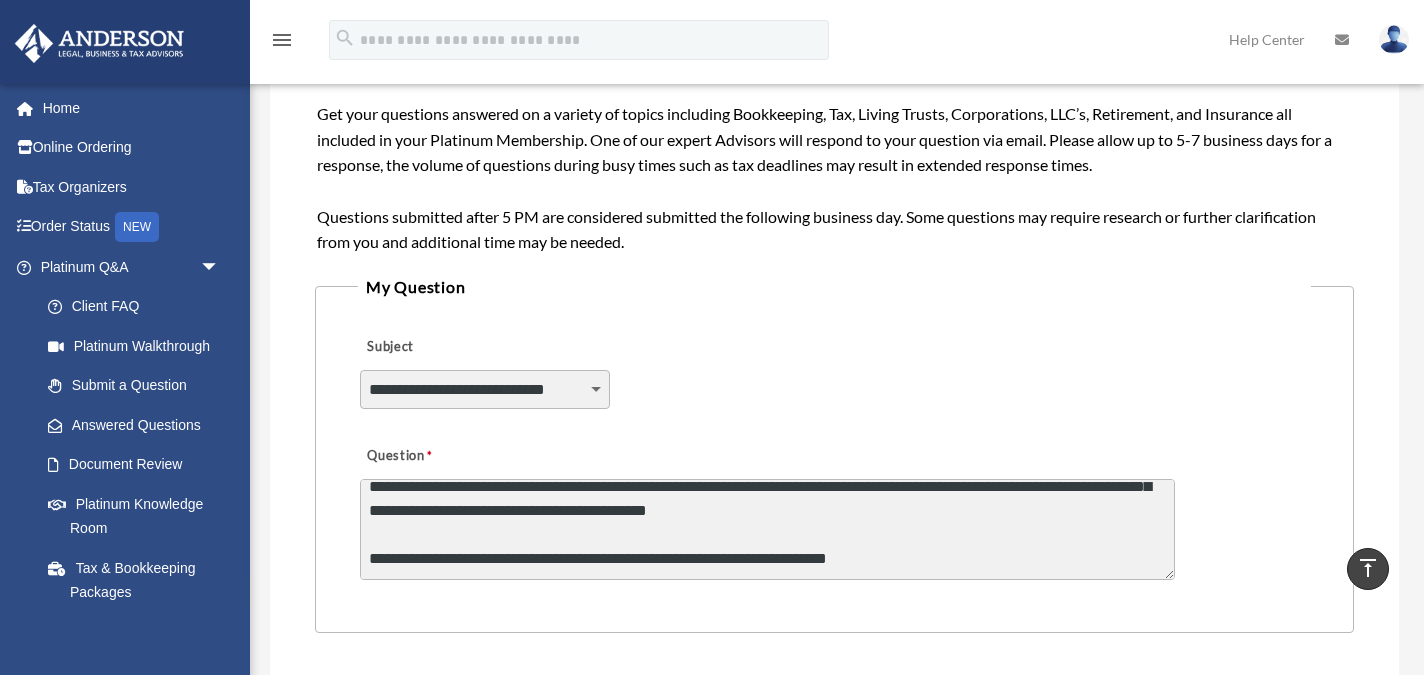 click on "**********" at bounding box center (767, 529) 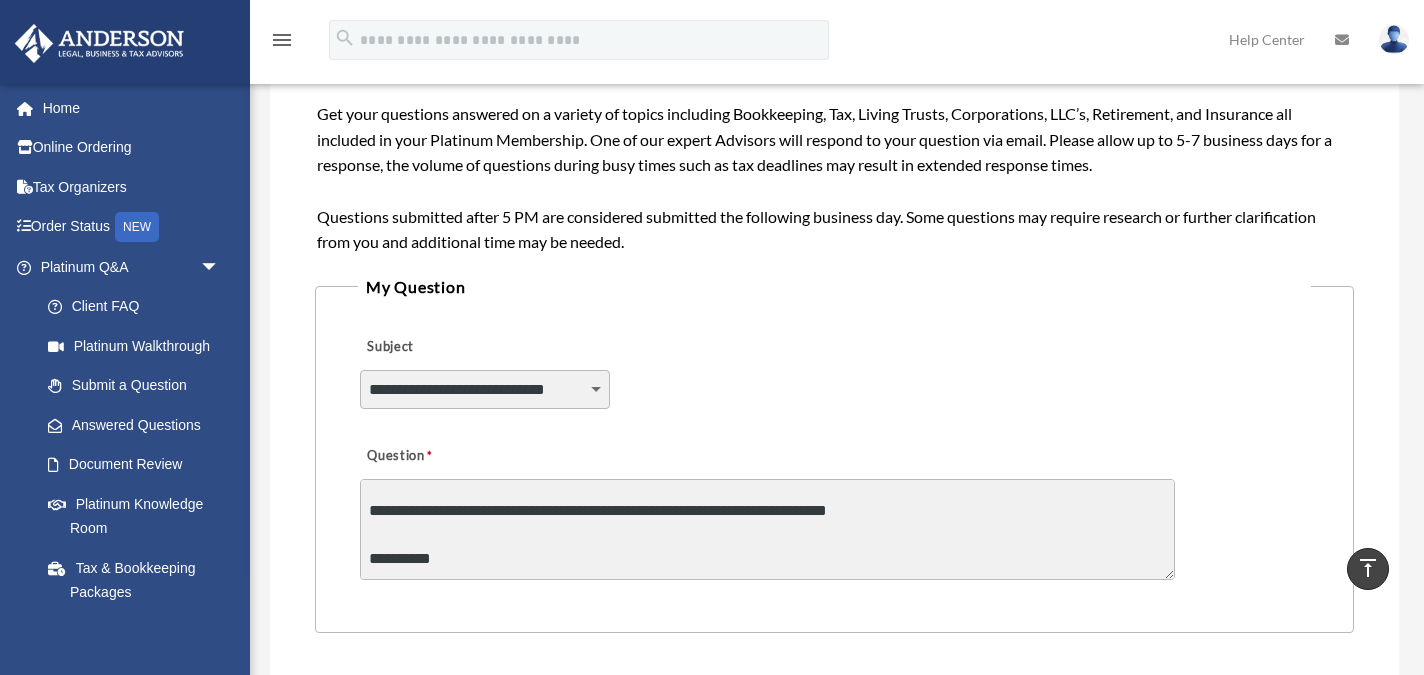scroll, scrollTop: 122, scrollLeft: 0, axis: vertical 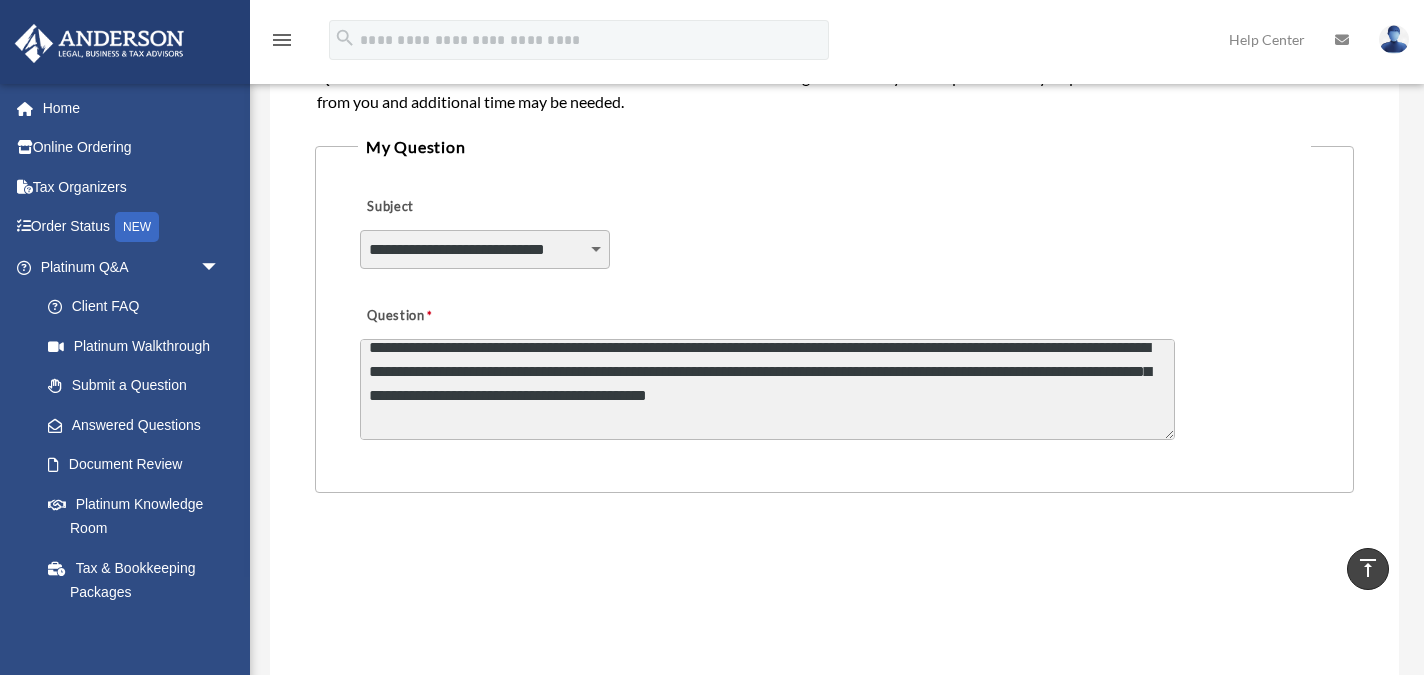 click on "**********" at bounding box center (767, 389) 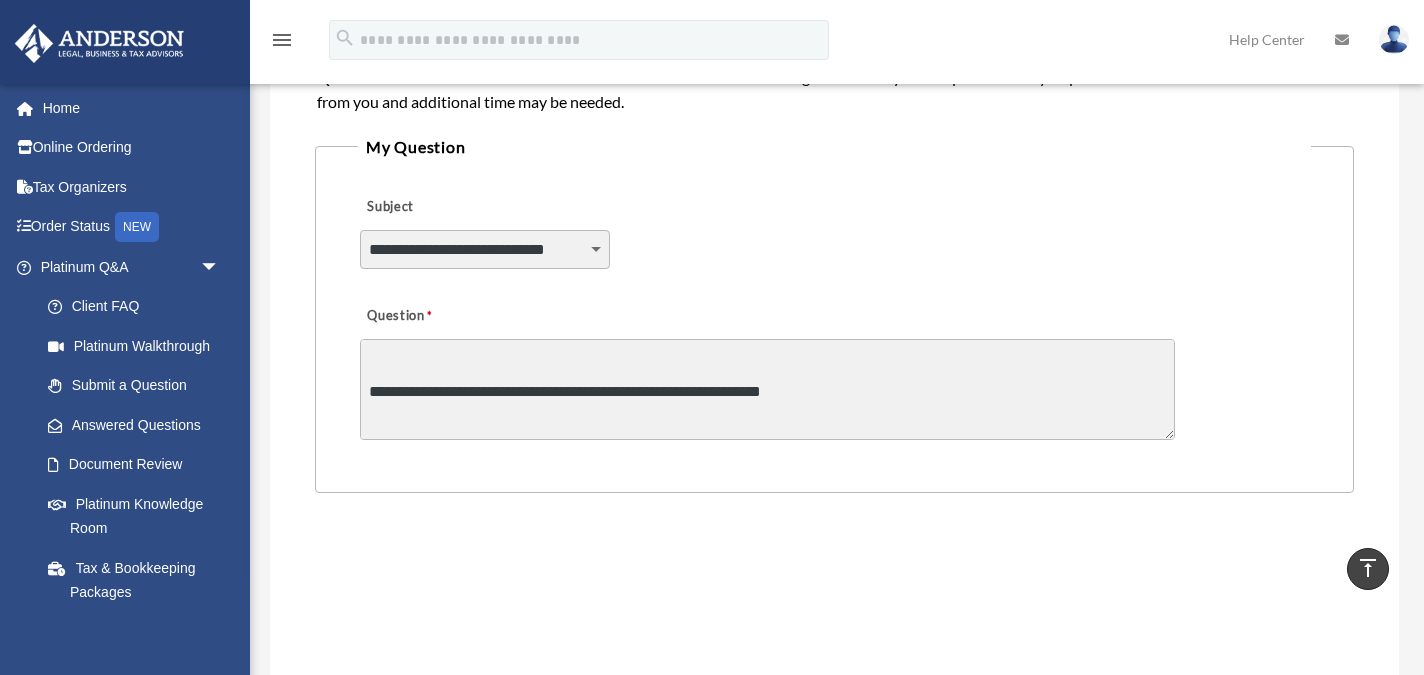 scroll, scrollTop: 112, scrollLeft: 0, axis: vertical 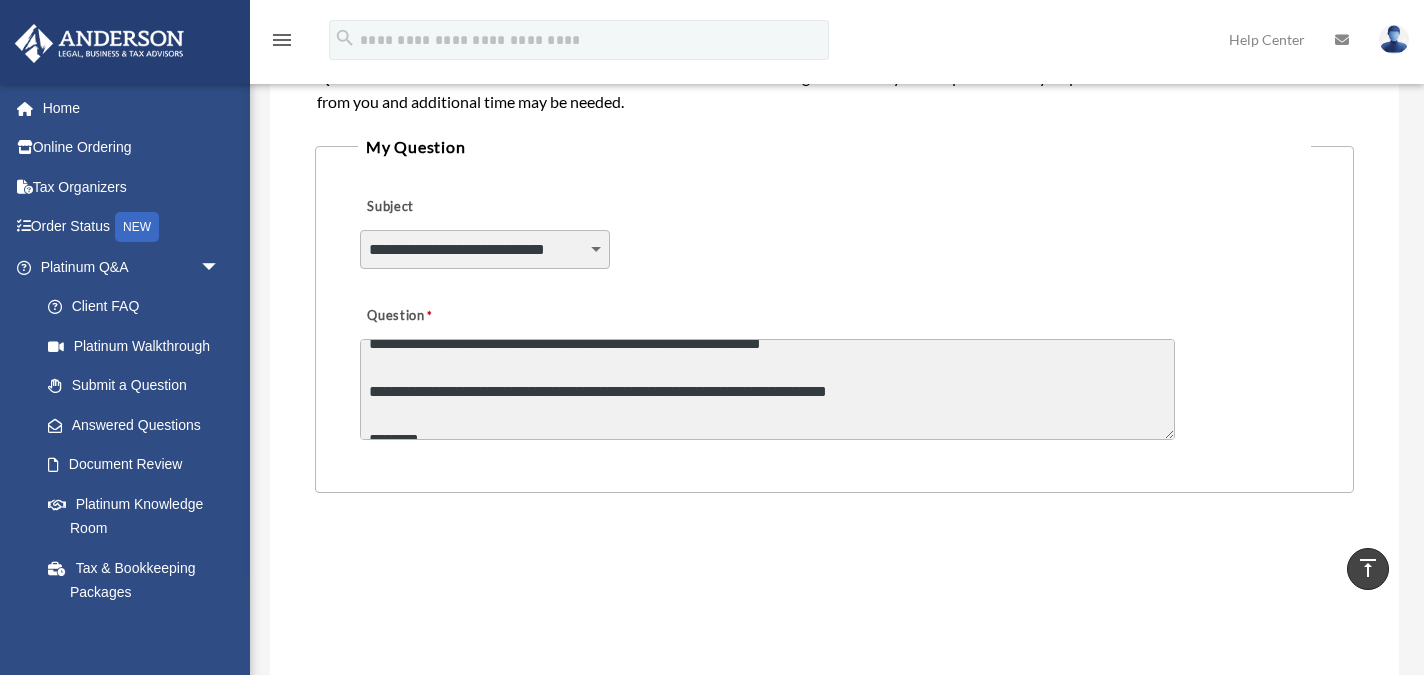click on "**********" at bounding box center (767, 389) 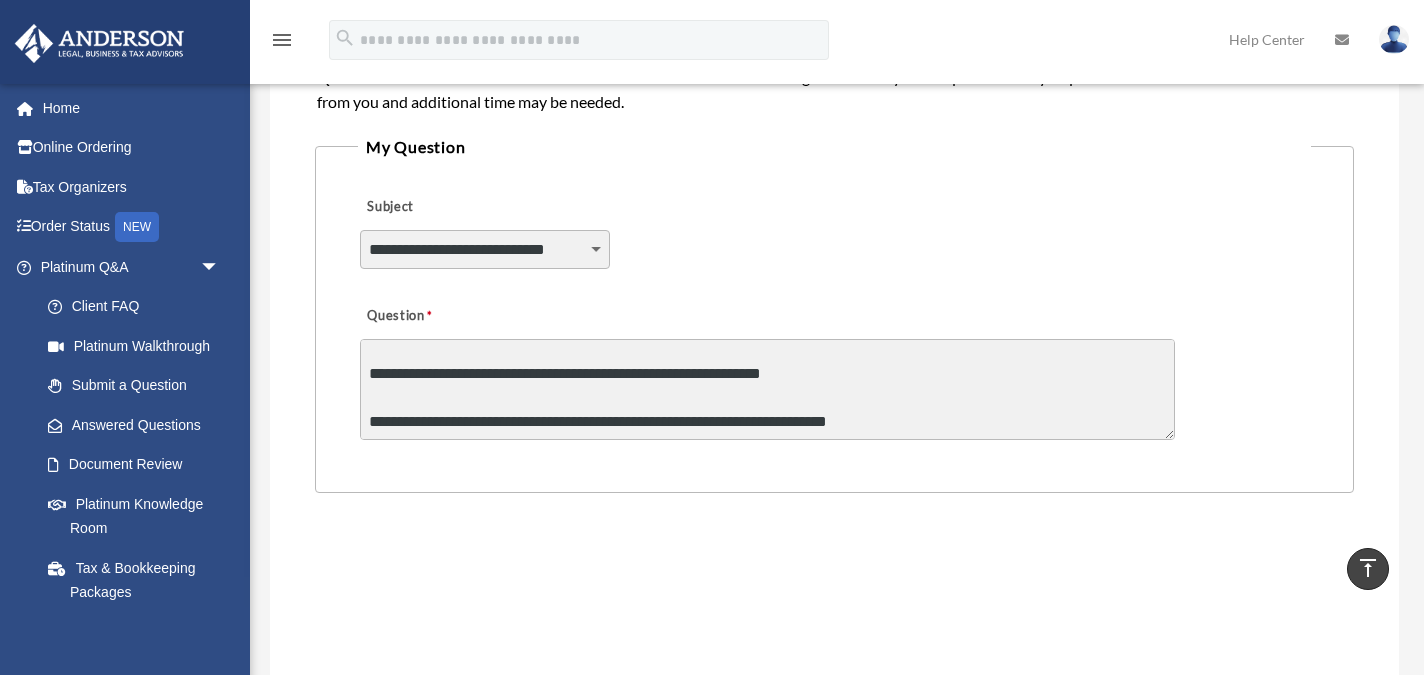 click on "**********" at bounding box center (767, 389) 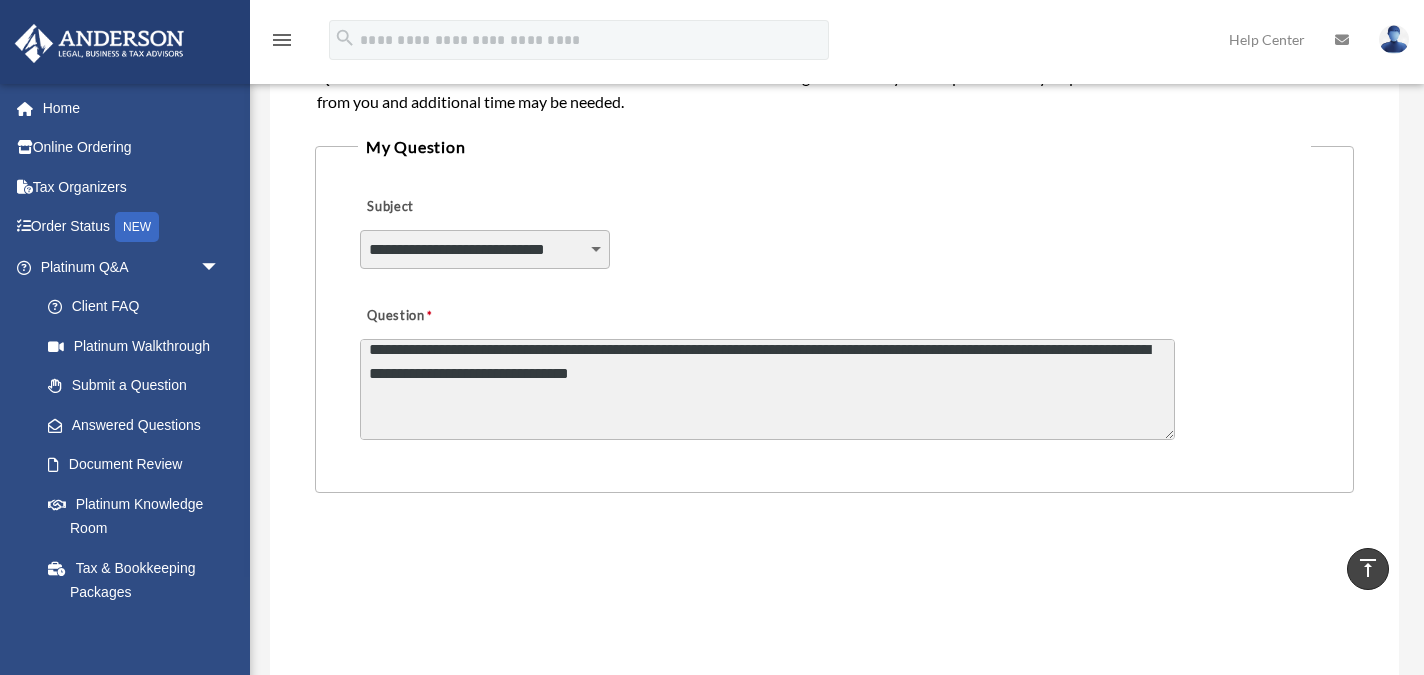 scroll, scrollTop: 130, scrollLeft: 0, axis: vertical 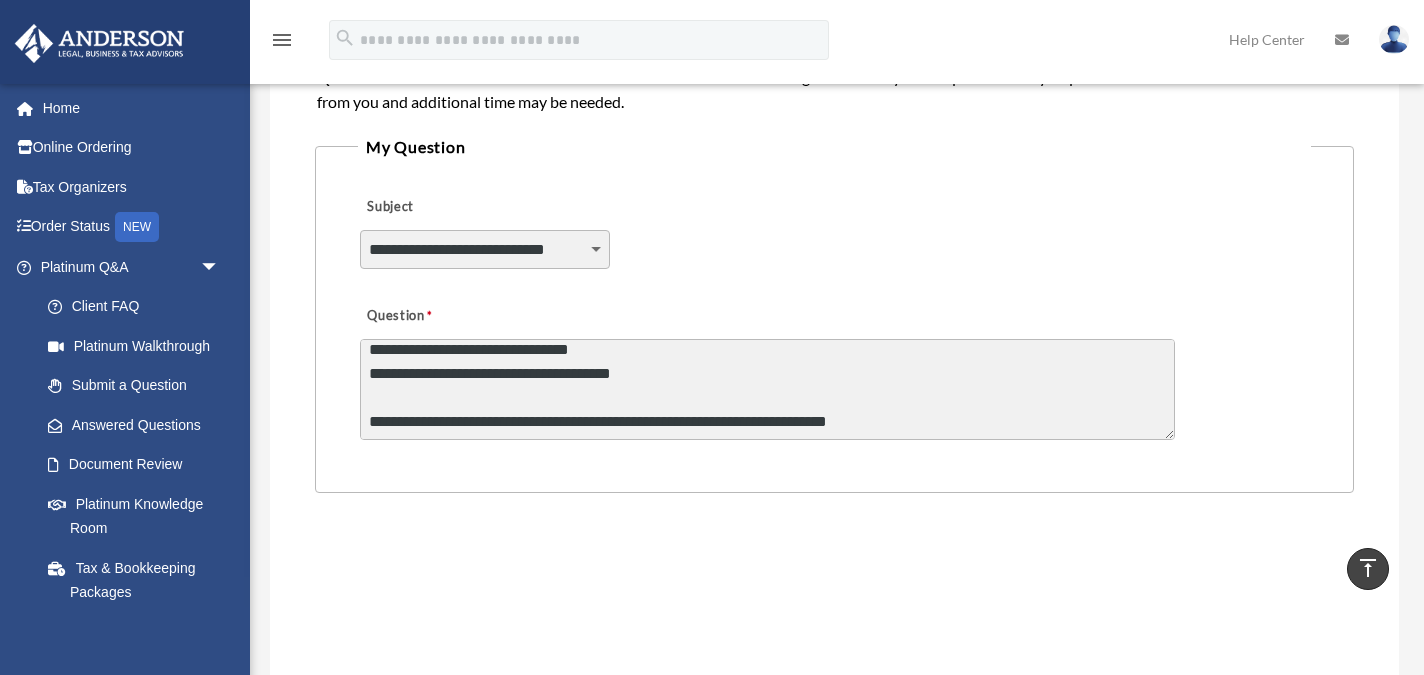 click on "**********" at bounding box center [767, 389] 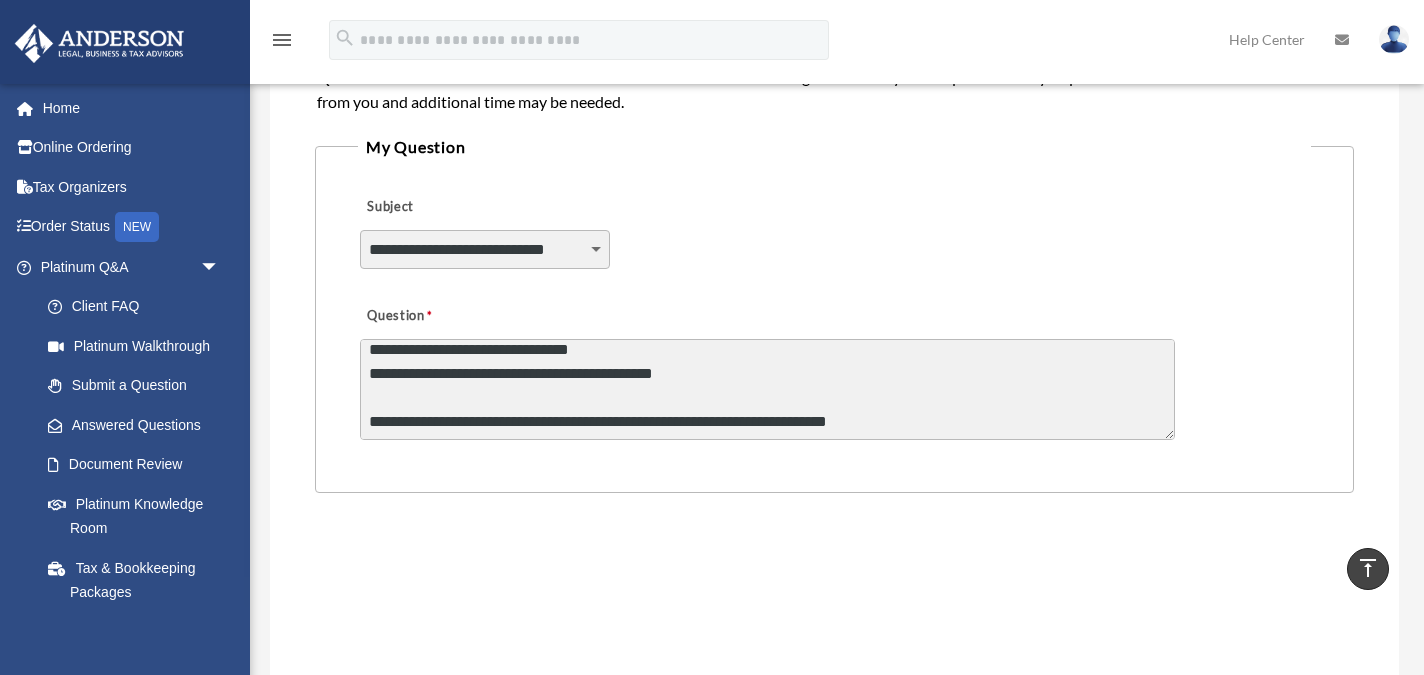 click on "**********" at bounding box center (767, 389) 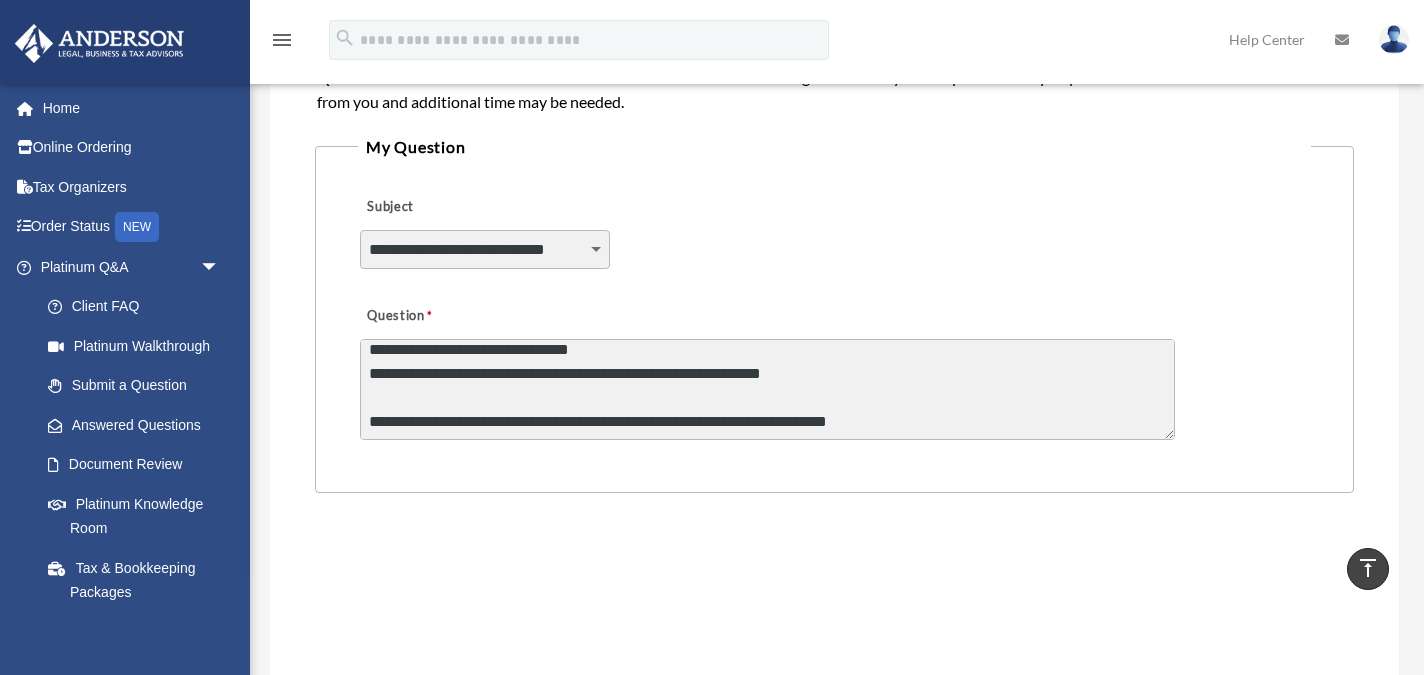 click on "**********" at bounding box center (767, 389) 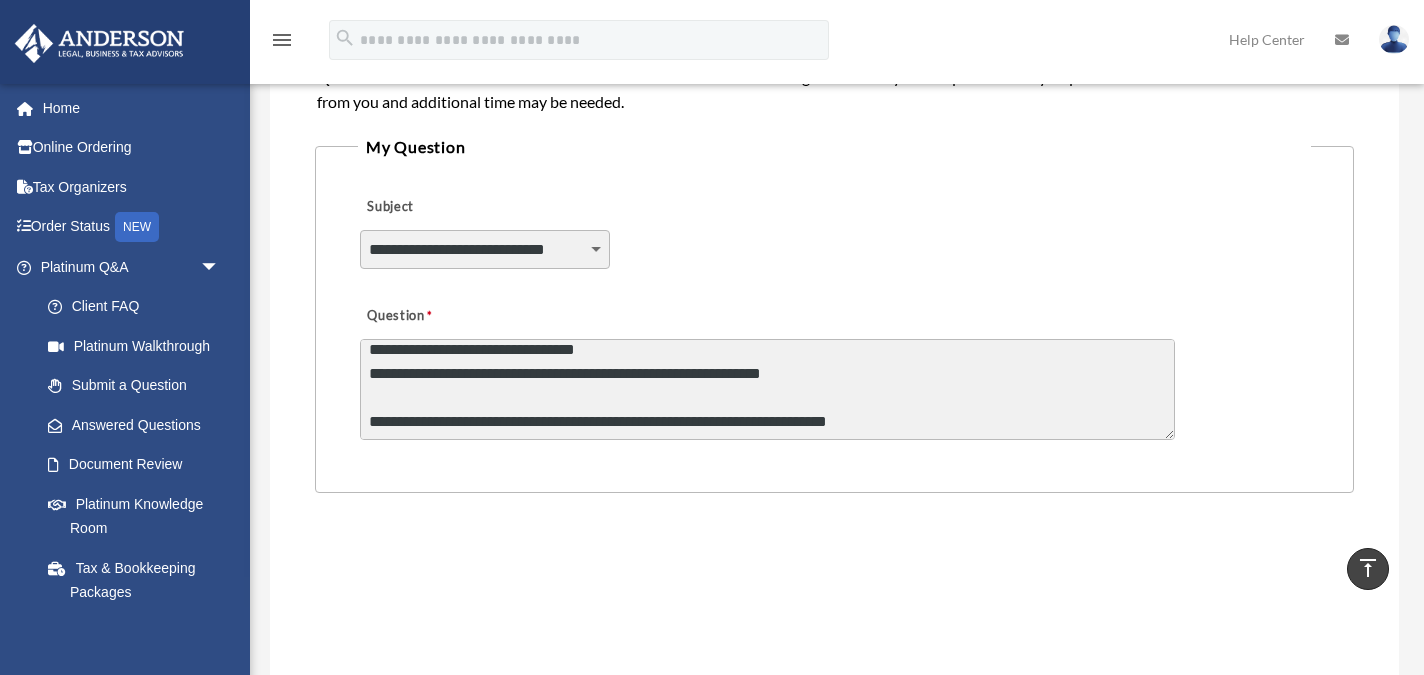 click on "**********" at bounding box center (767, 389) 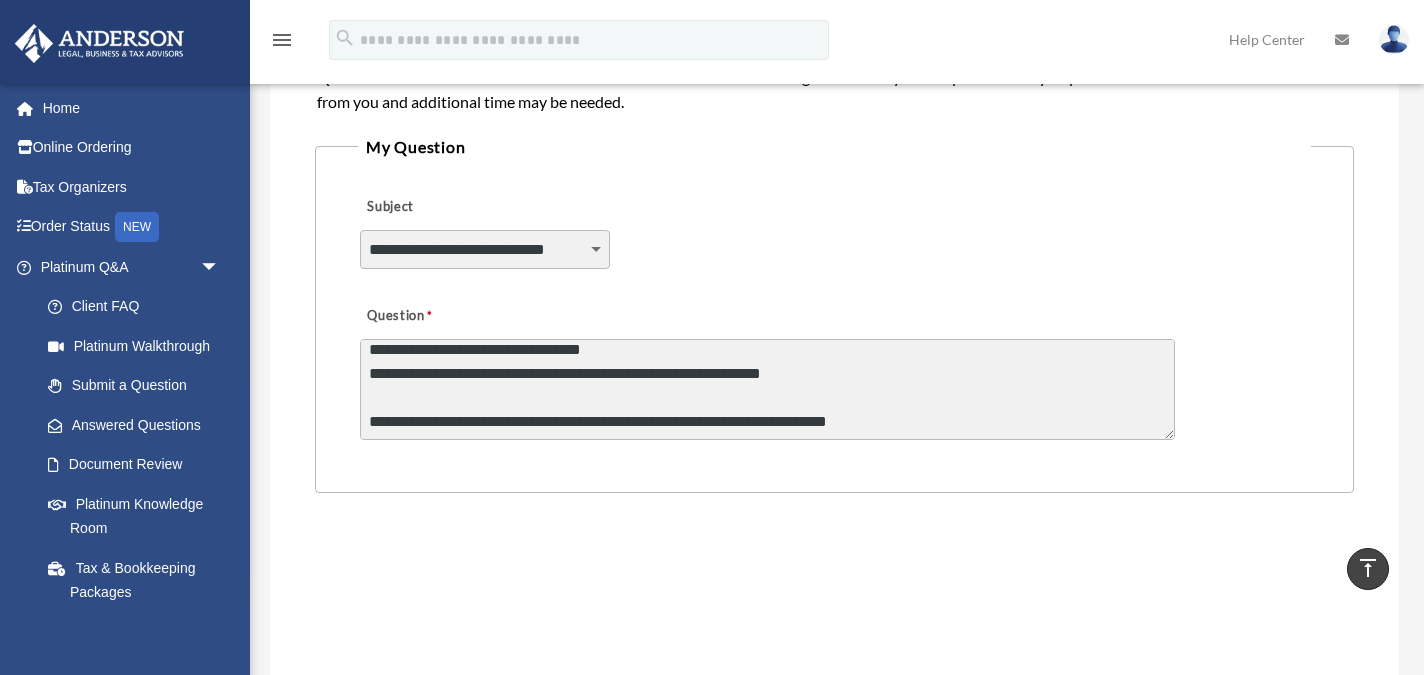 scroll, scrollTop: 129, scrollLeft: 0, axis: vertical 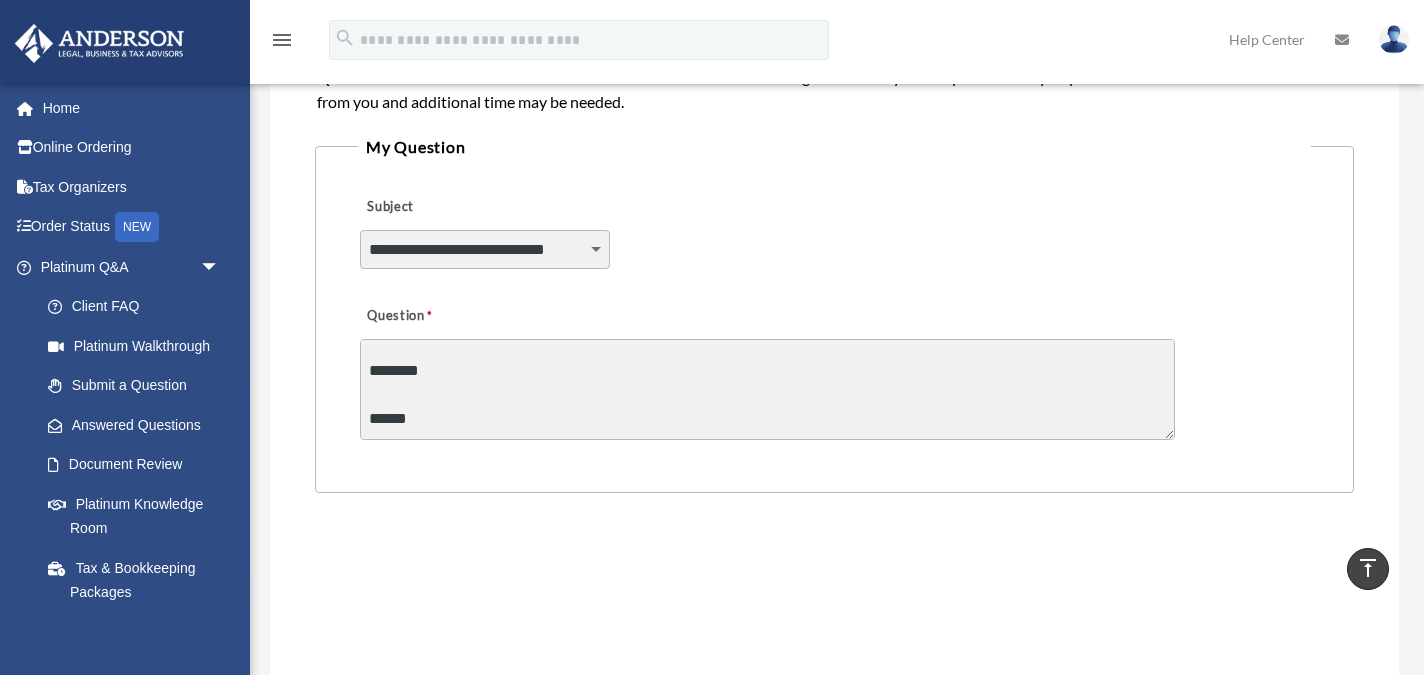type on "**********" 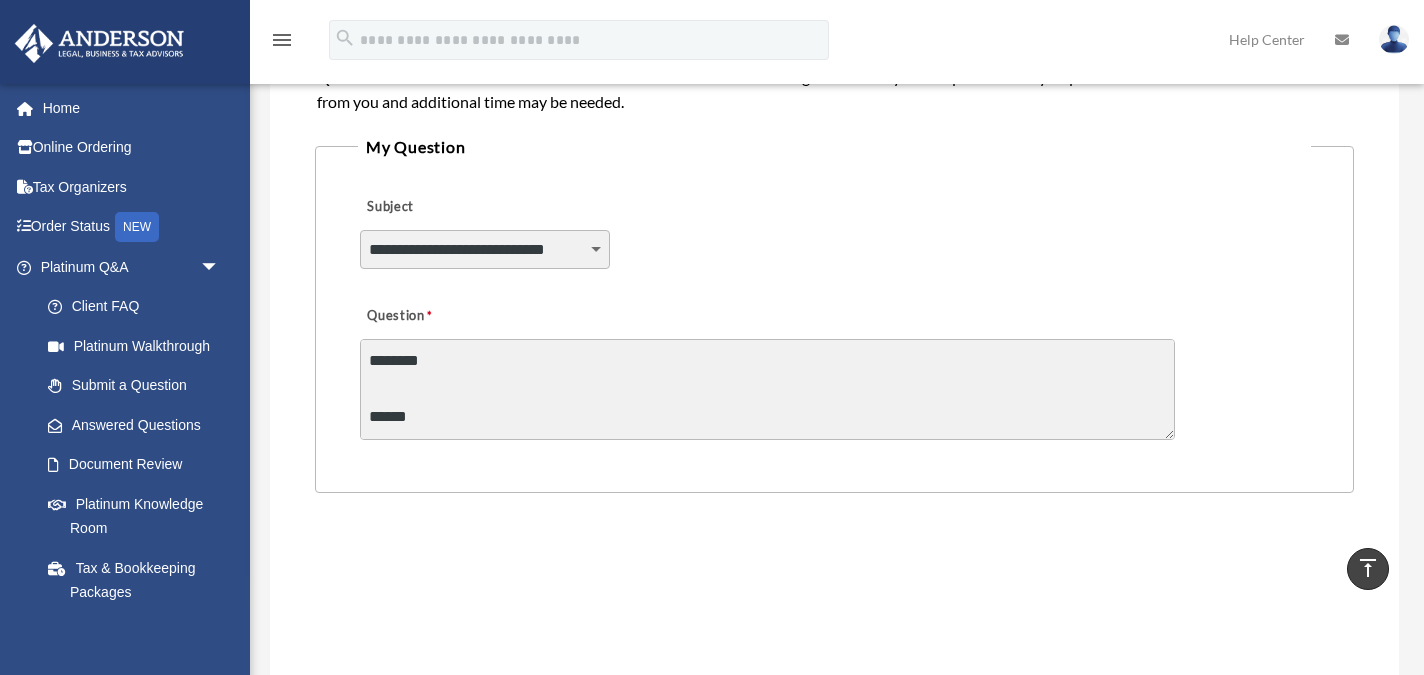 scroll, scrollTop: 309, scrollLeft: 0, axis: vertical 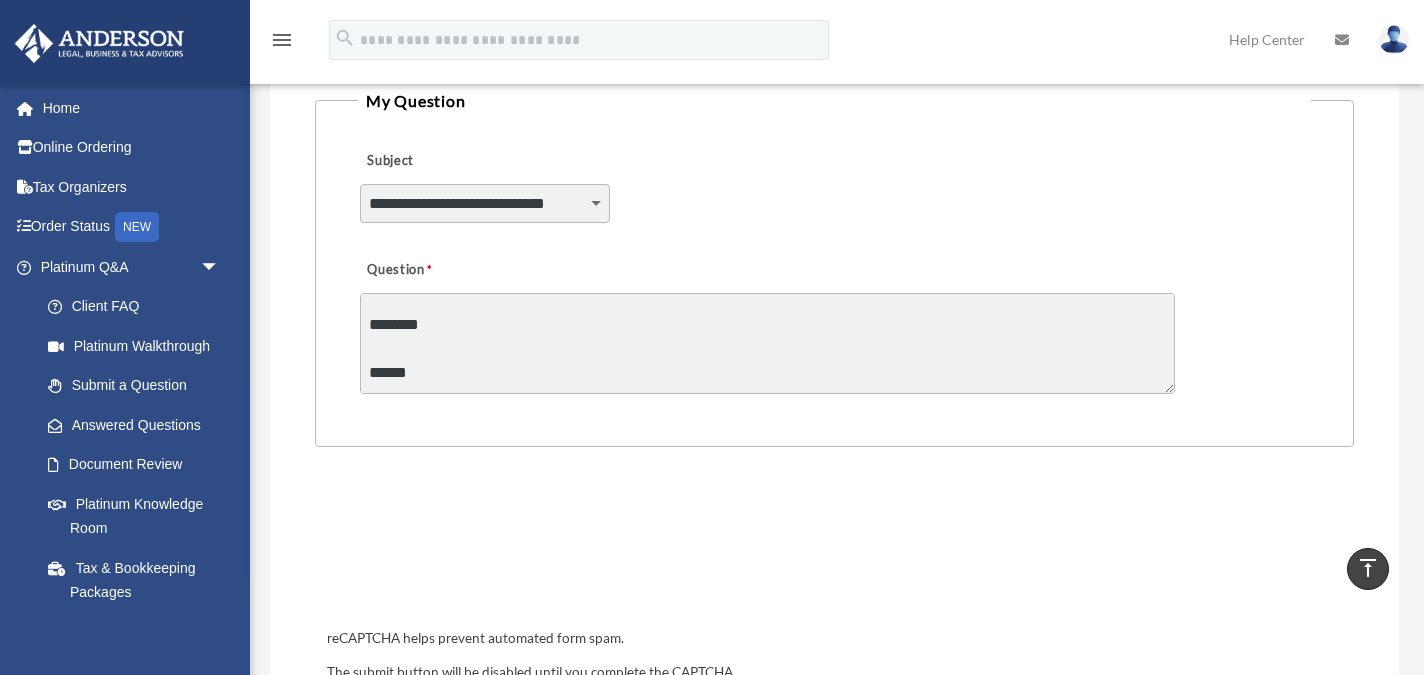 click on "**********" at bounding box center [767, 343] 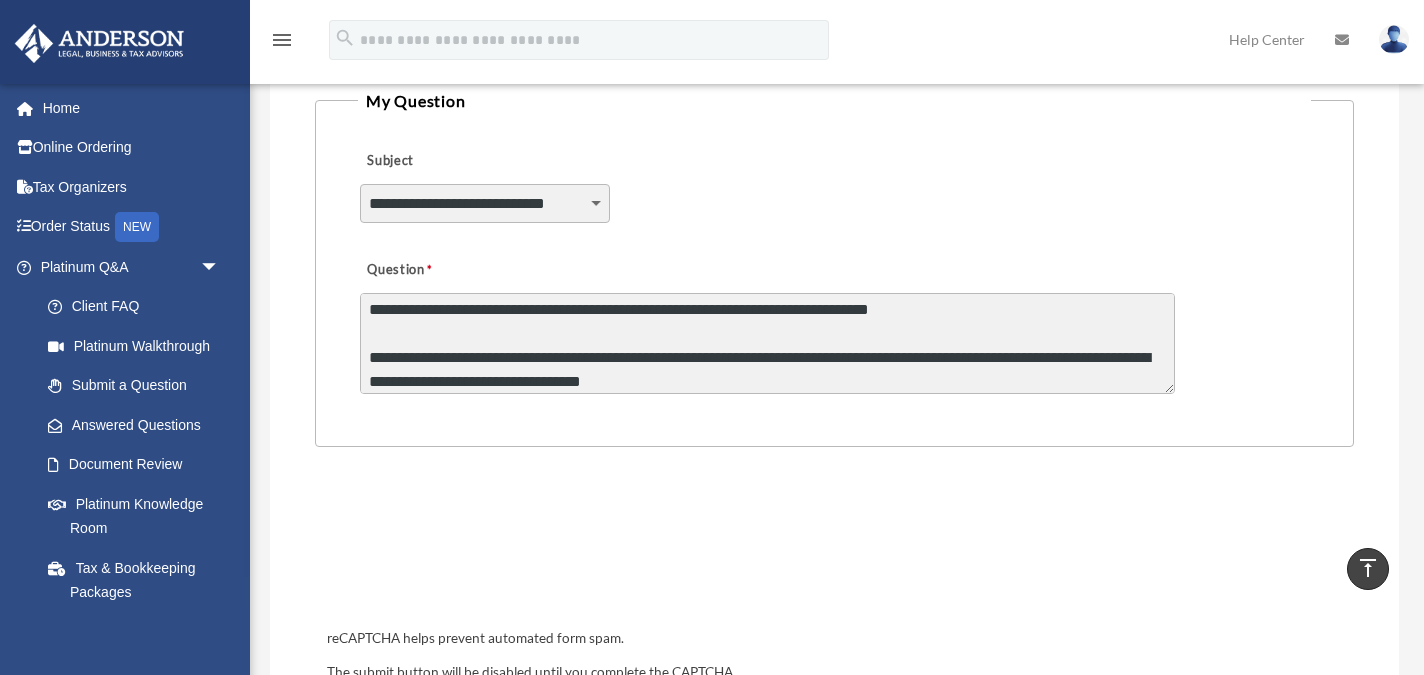 scroll, scrollTop: 53, scrollLeft: 0, axis: vertical 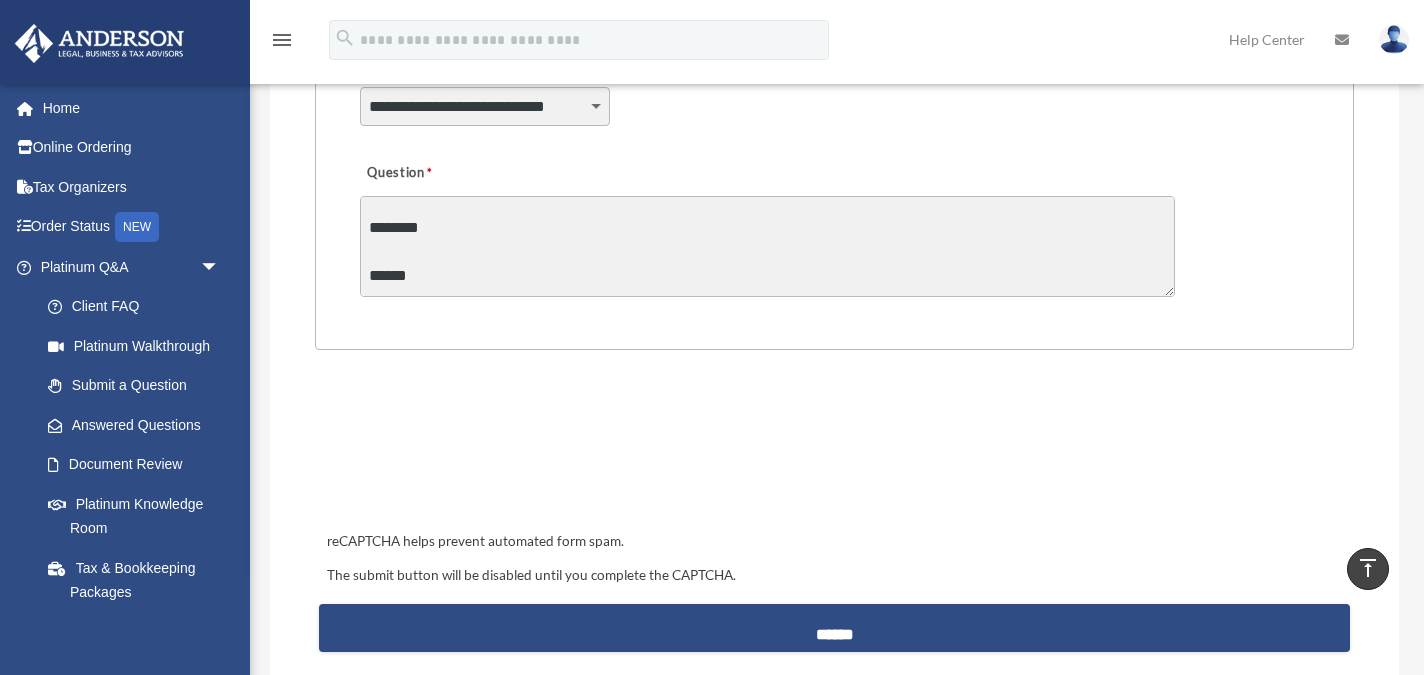 click on "**********" at bounding box center [767, 246] 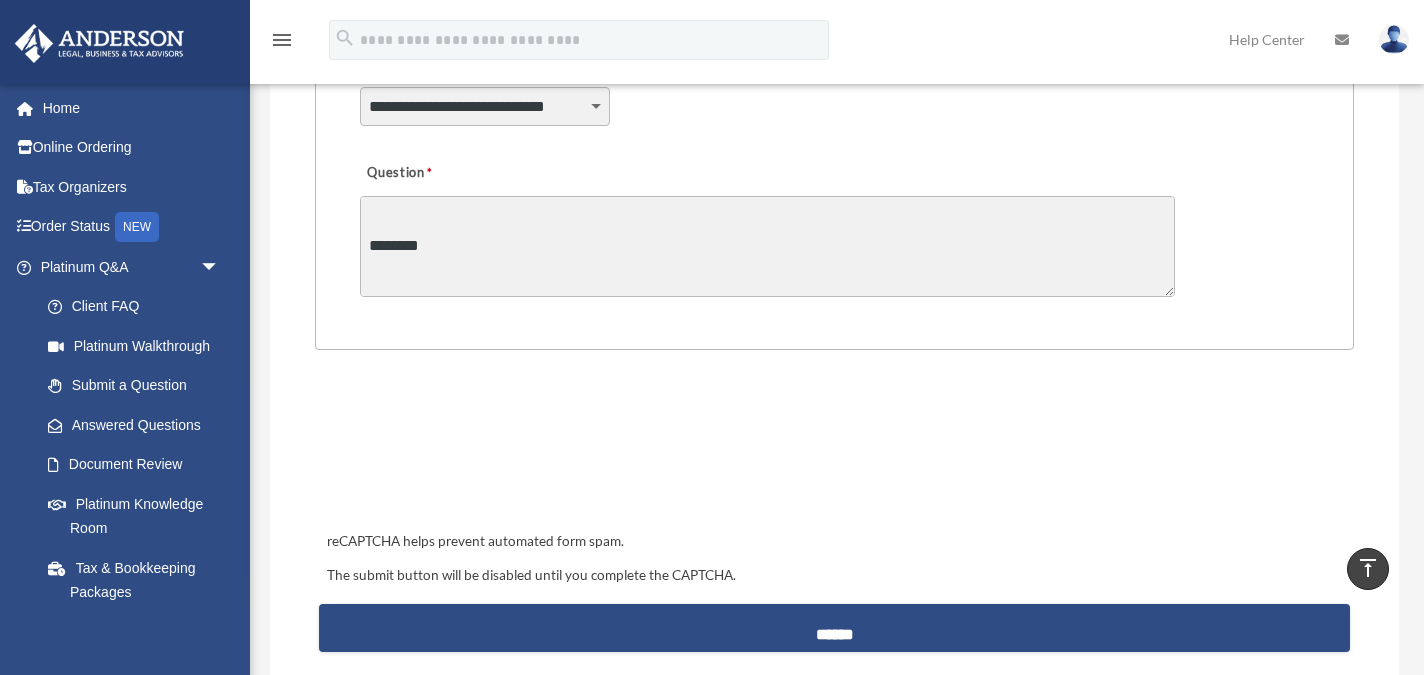 scroll, scrollTop: 309, scrollLeft: 0, axis: vertical 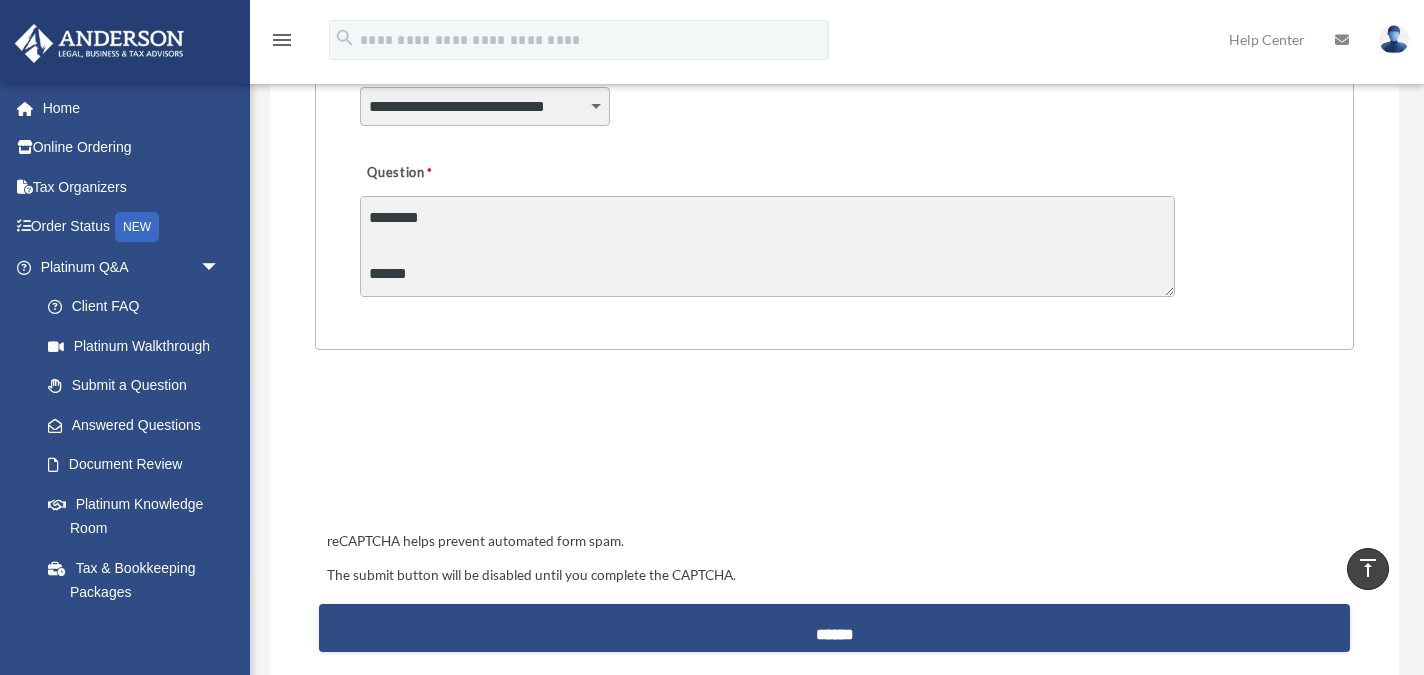 click on "reCAPTCHA helps prevent automated form spam. The submit button will be disabled until you complete the CAPTCHA. ******" at bounding box center (834, 517) 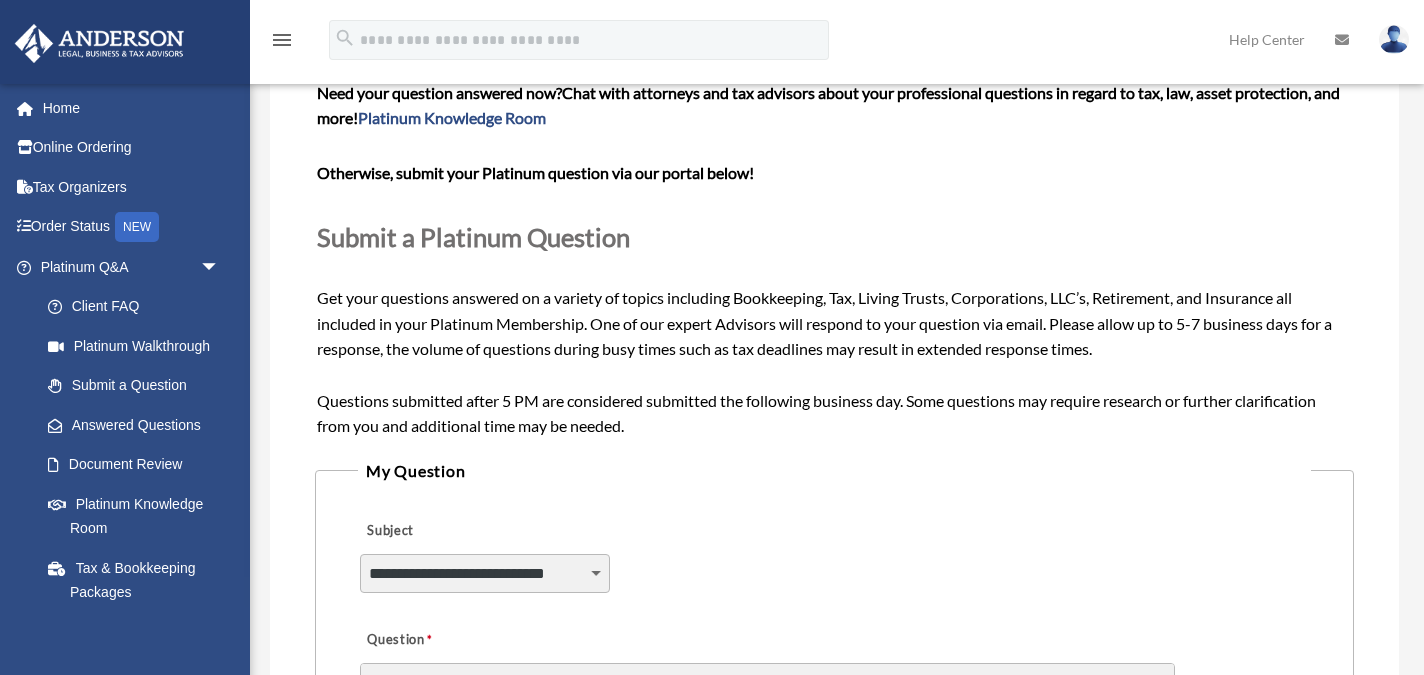 scroll, scrollTop: 188, scrollLeft: 0, axis: vertical 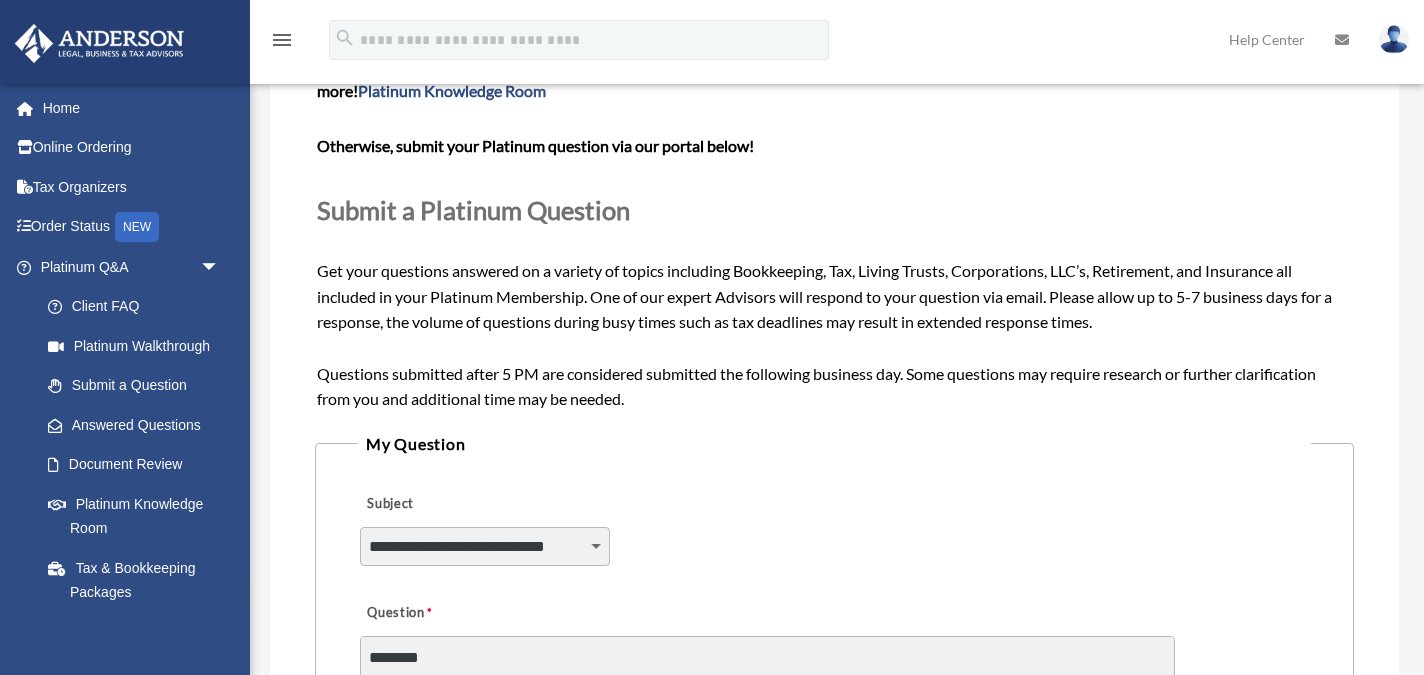 click on "**********" at bounding box center [485, 546] 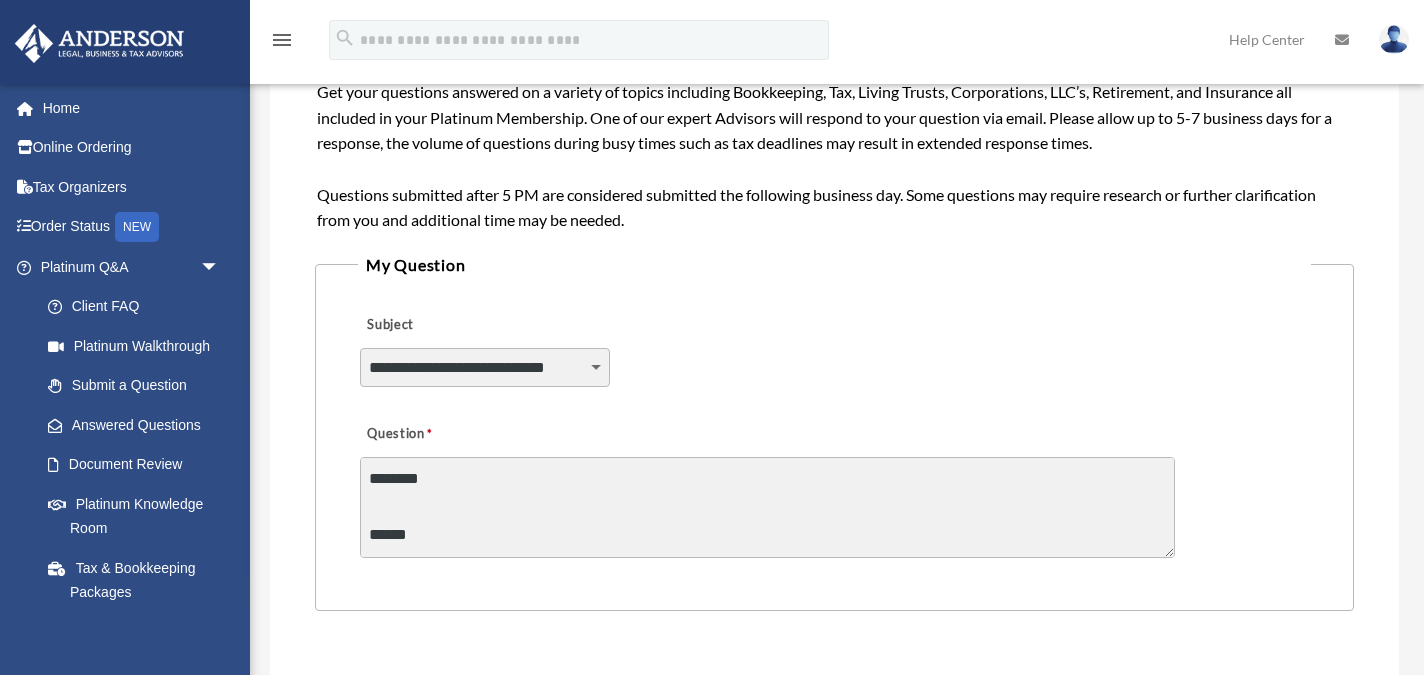 scroll, scrollTop: 411, scrollLeft: 0, axis: vertical 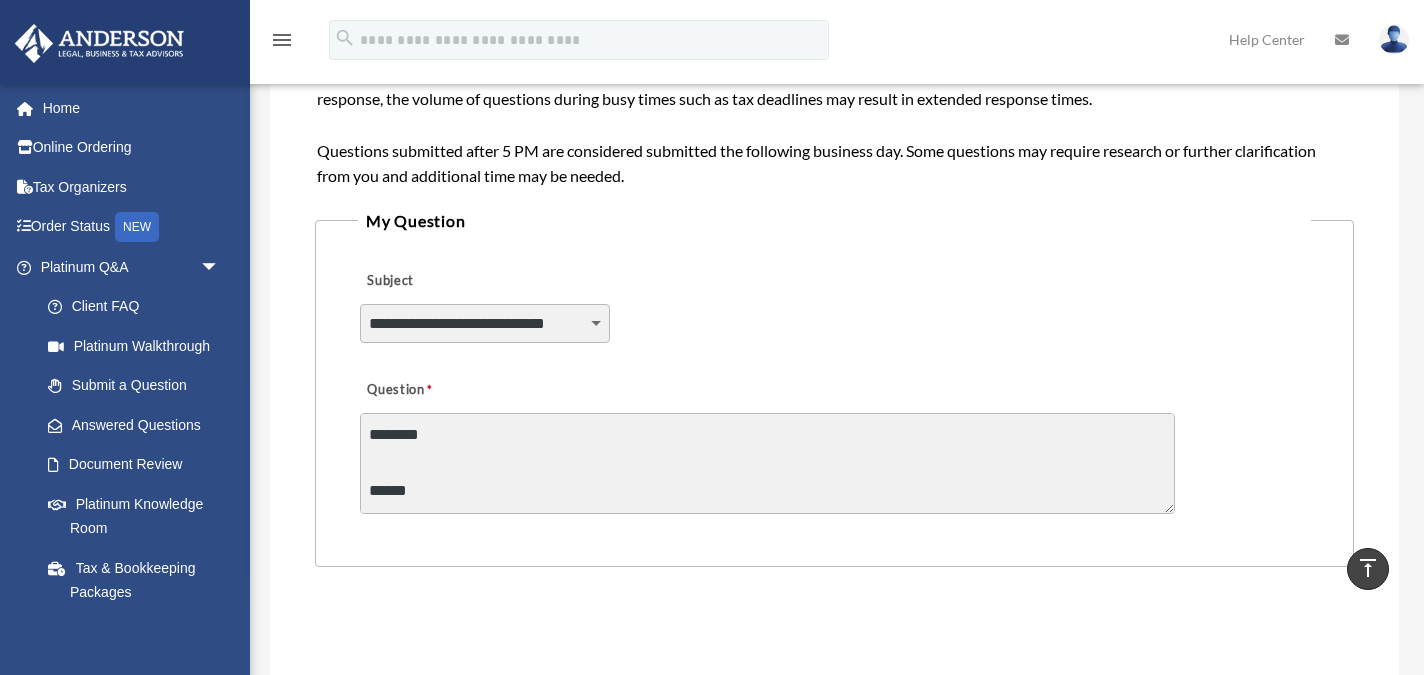 click on "**********" at bounding box center (485, 323) 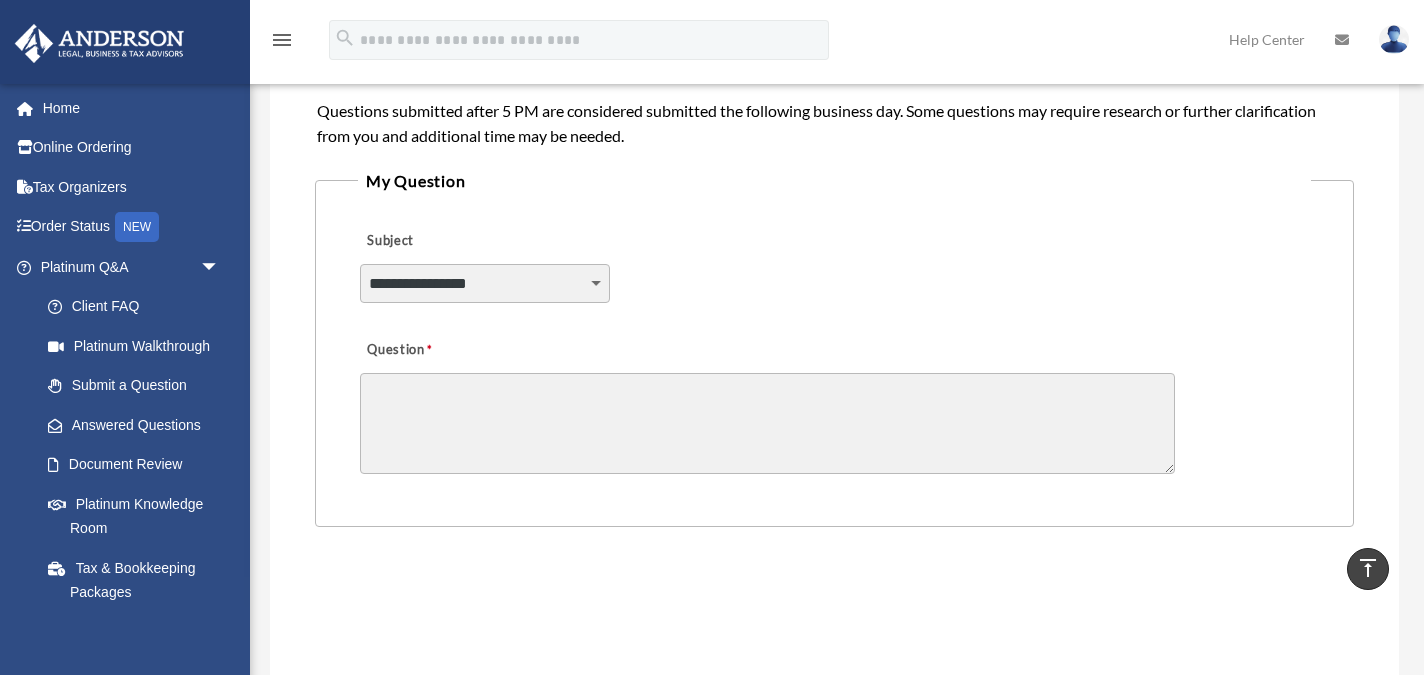 click on "**********" at bounding box center [485, 283] 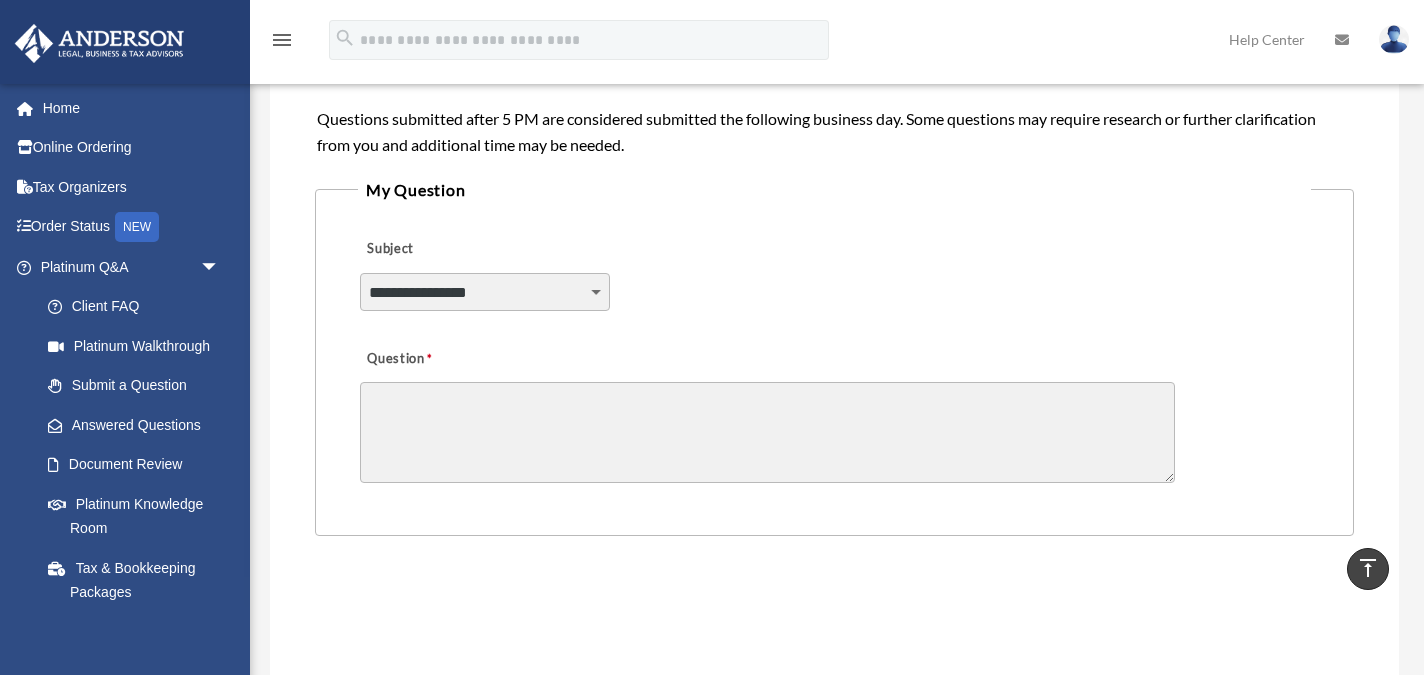 scroll, scrollTop: 445, scrollLeft: 0, axis: vertical 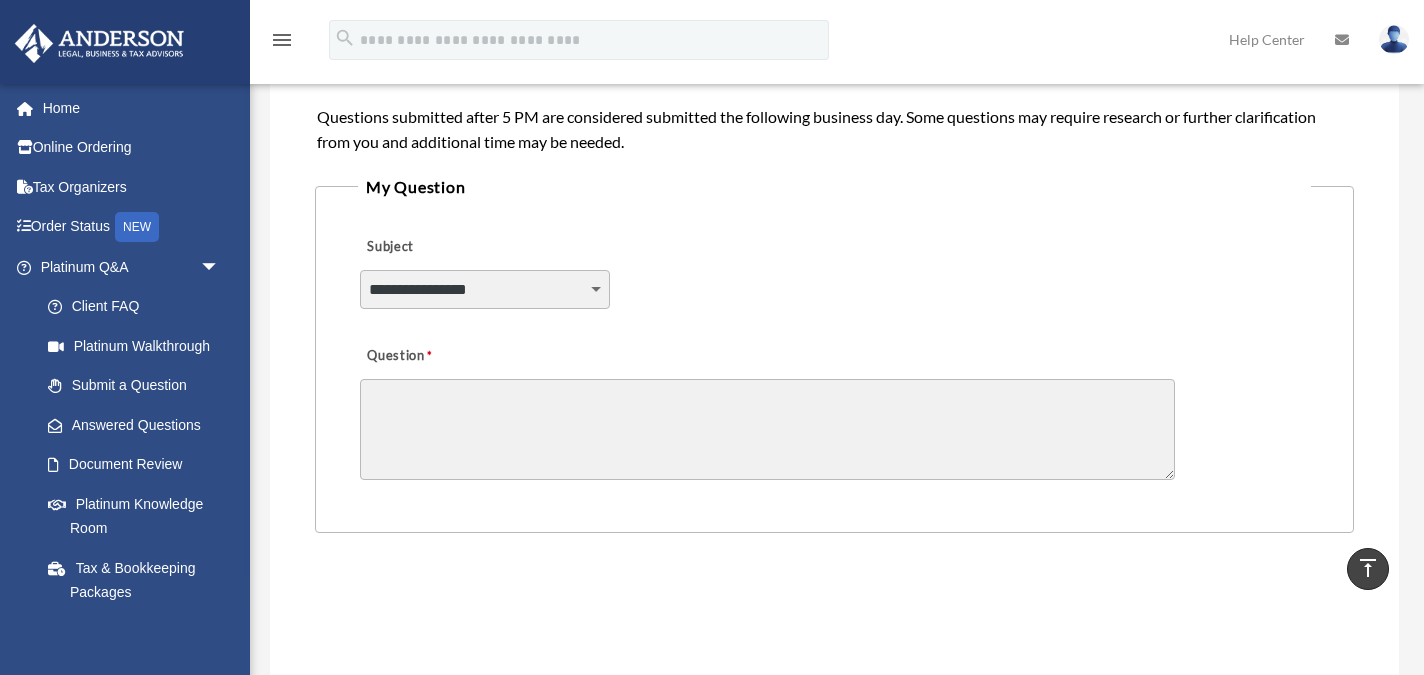 click on "Question" at bounding box center [437, 356] 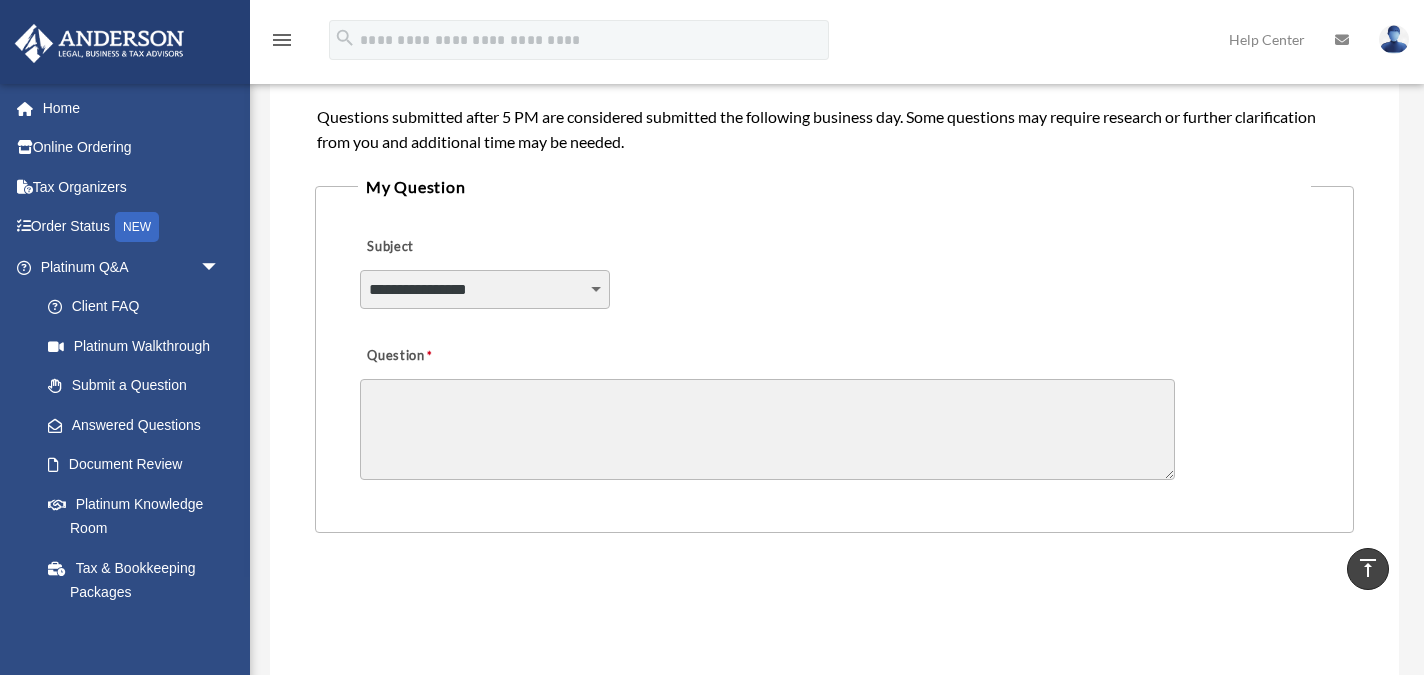 click on "**********" at bounding box center [485, 289] 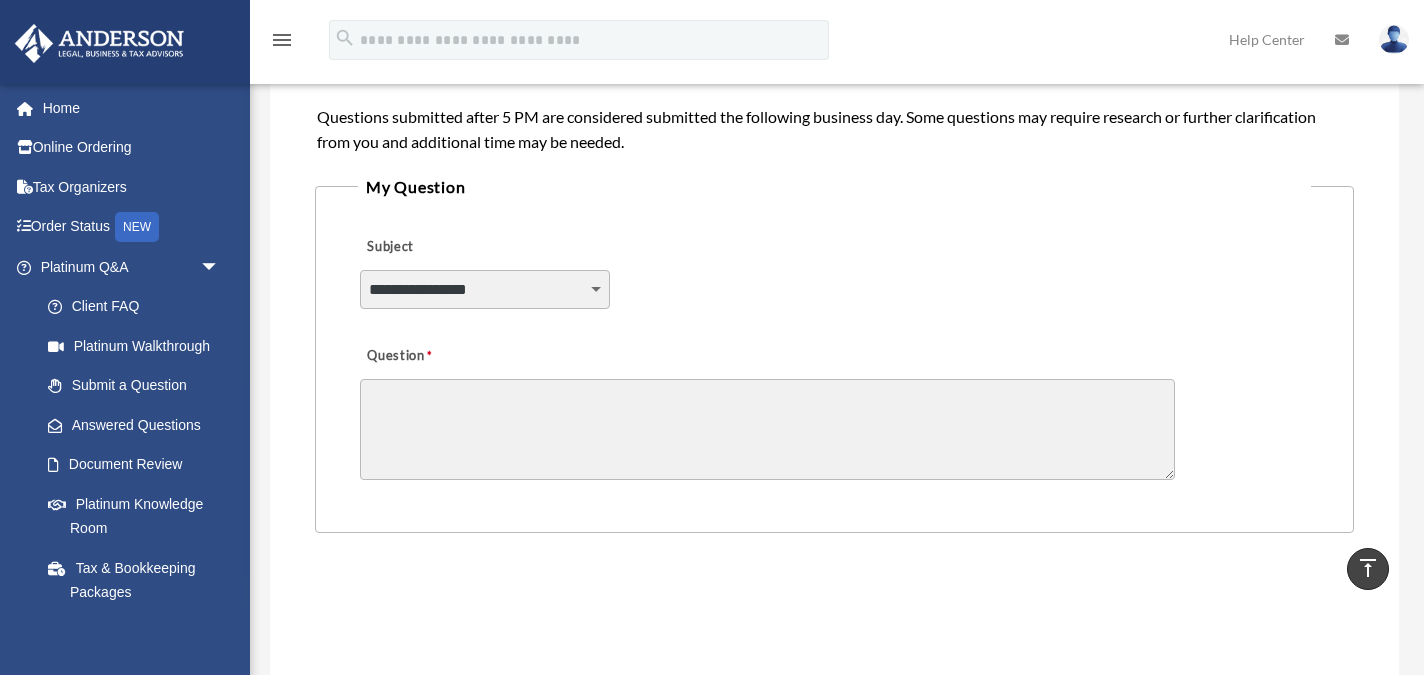 select on "******" 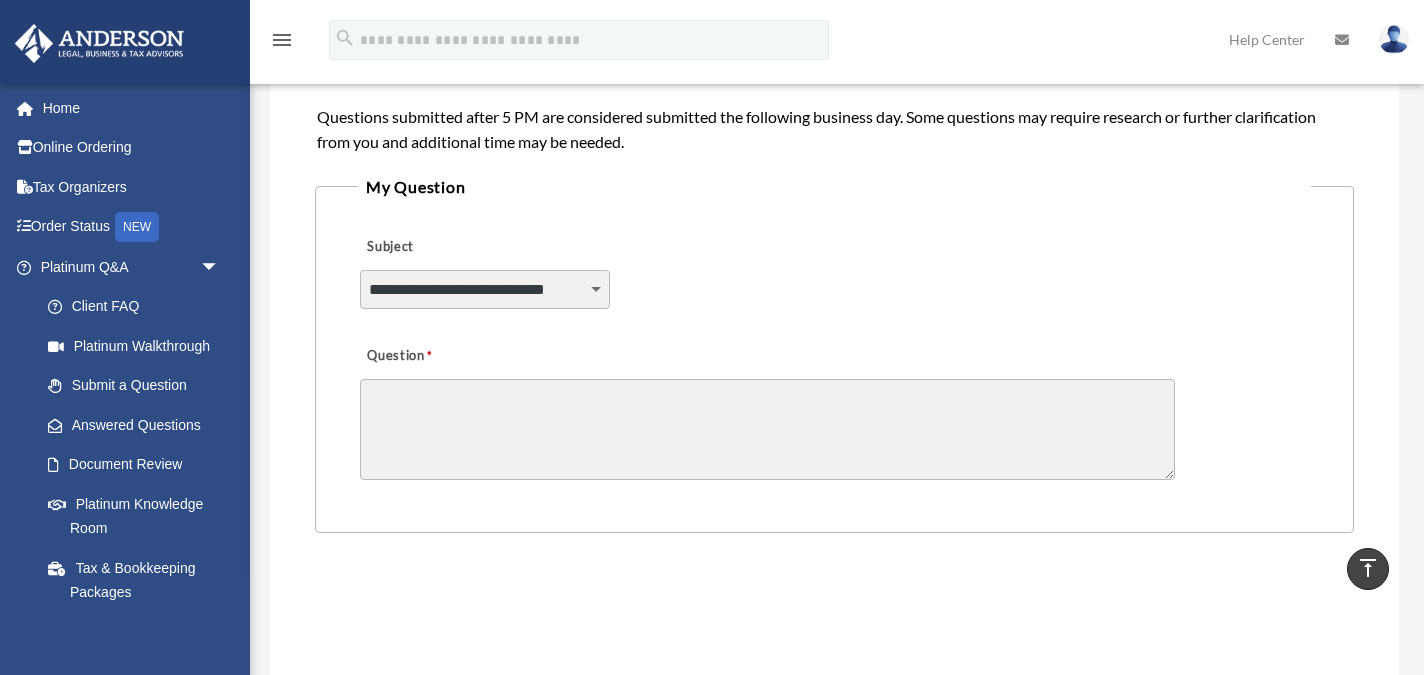 click on "Question" at bounding box center [767, 429] 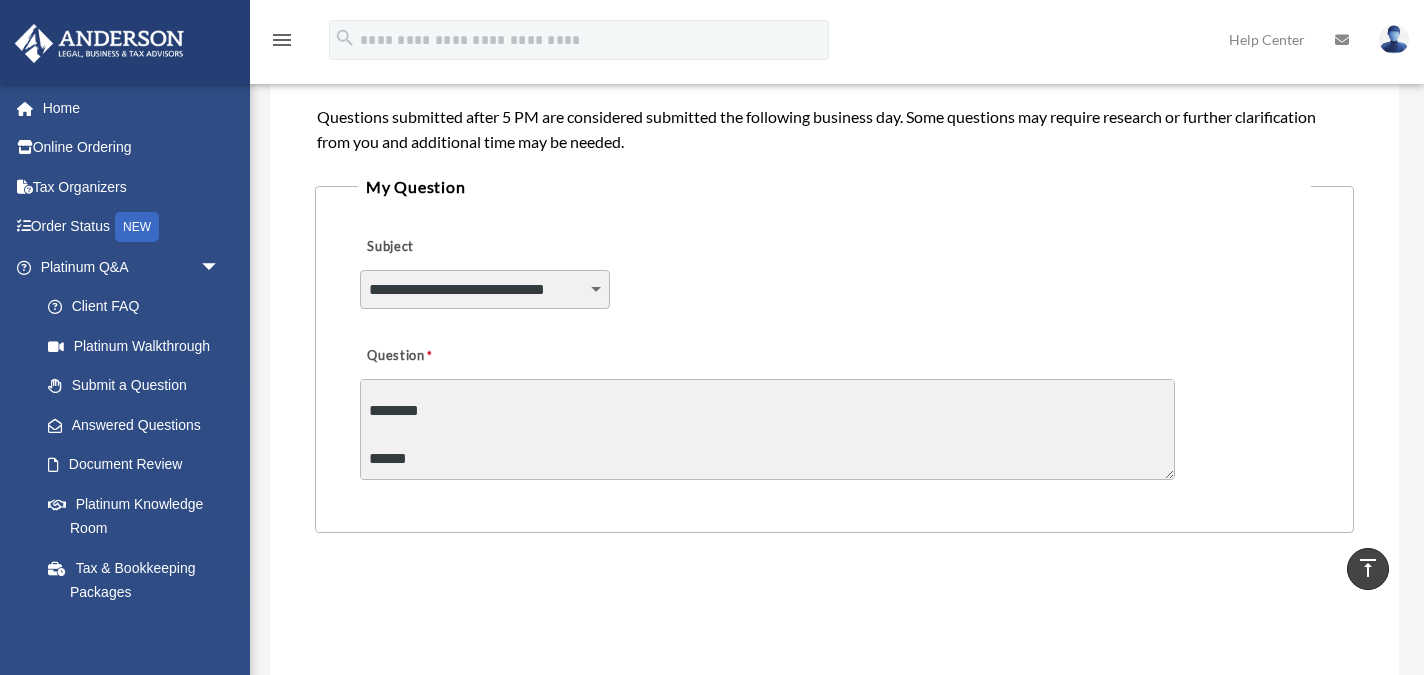 type on "**********" 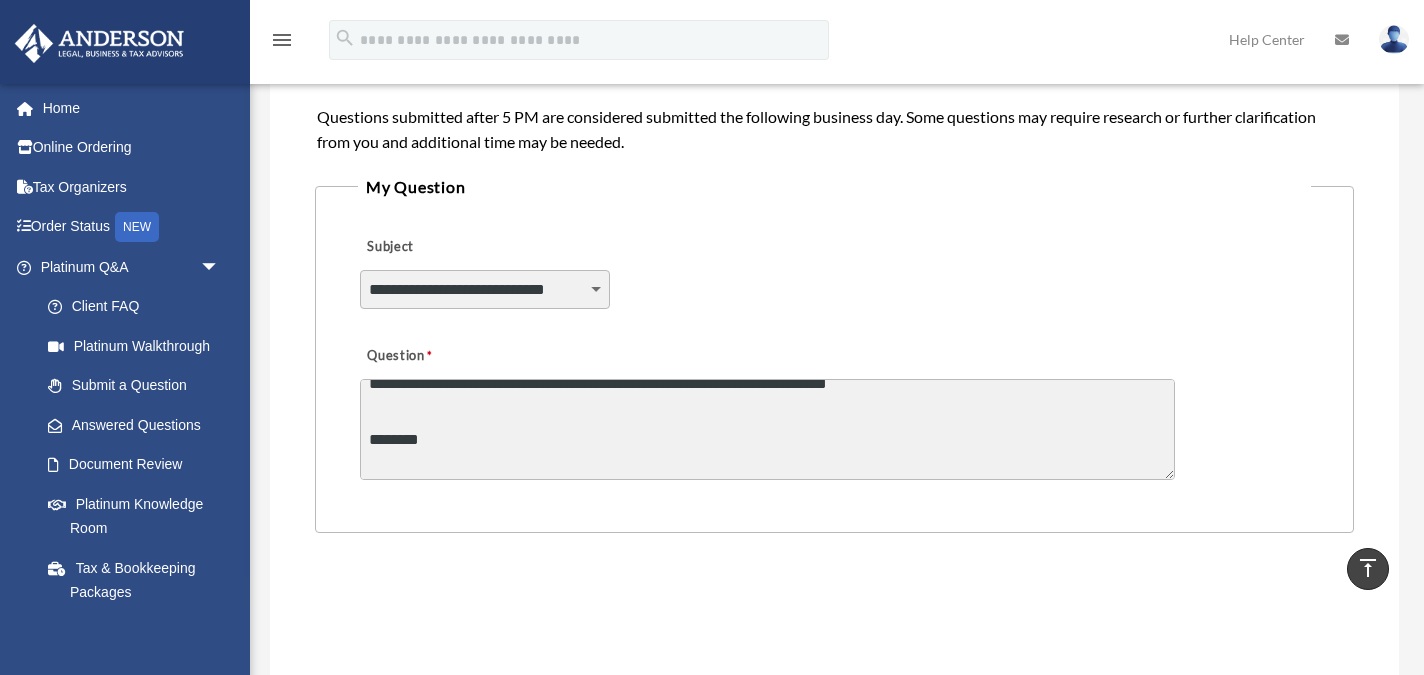 scroll, scrollTop: 280, scrollLeft: 0, axis: vertical 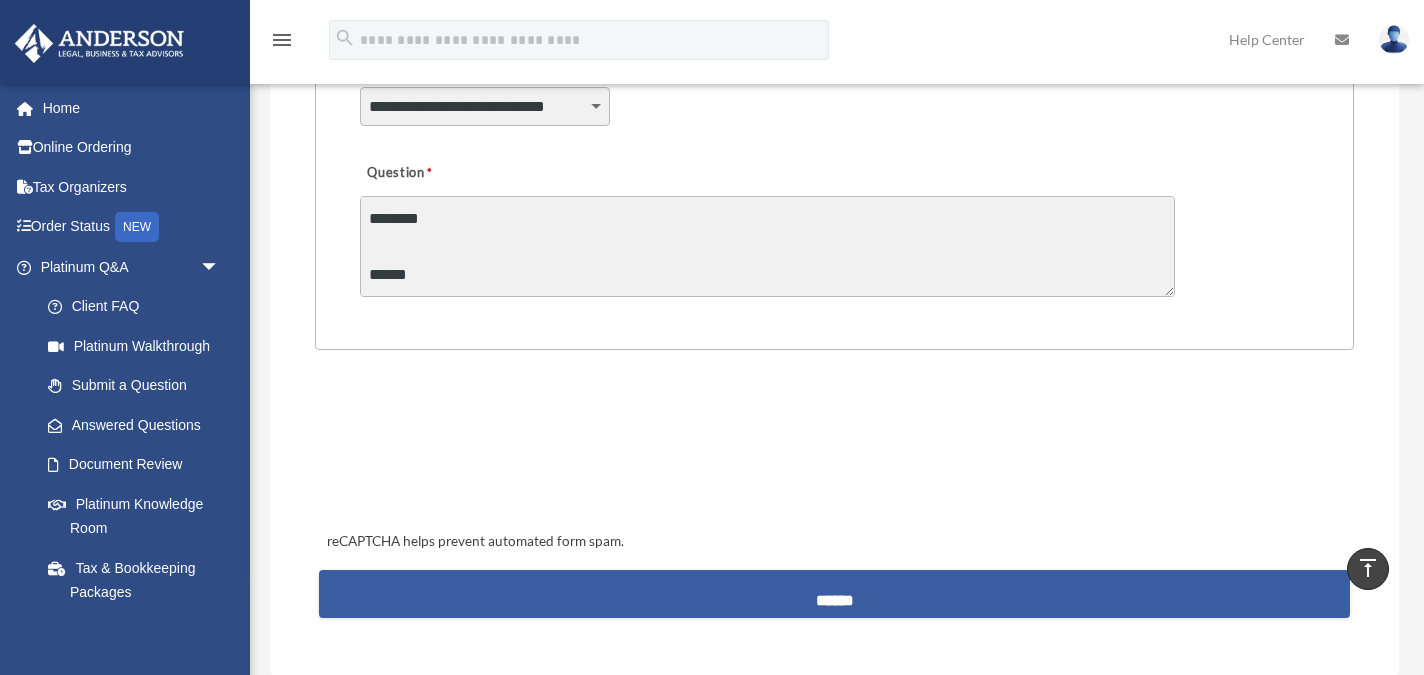 click on "******" at bounding box center (834, 594) 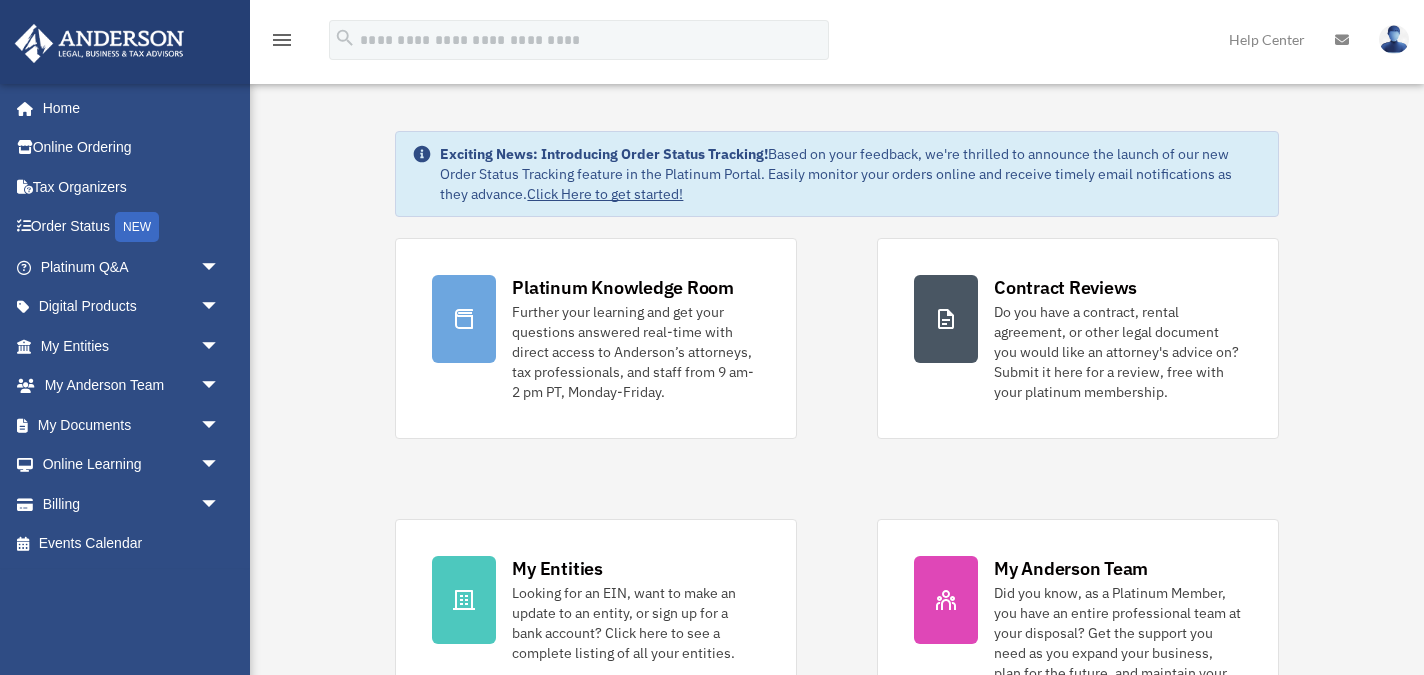 scroll, scrollTop: 0, scrollLeft: 0, axis: both 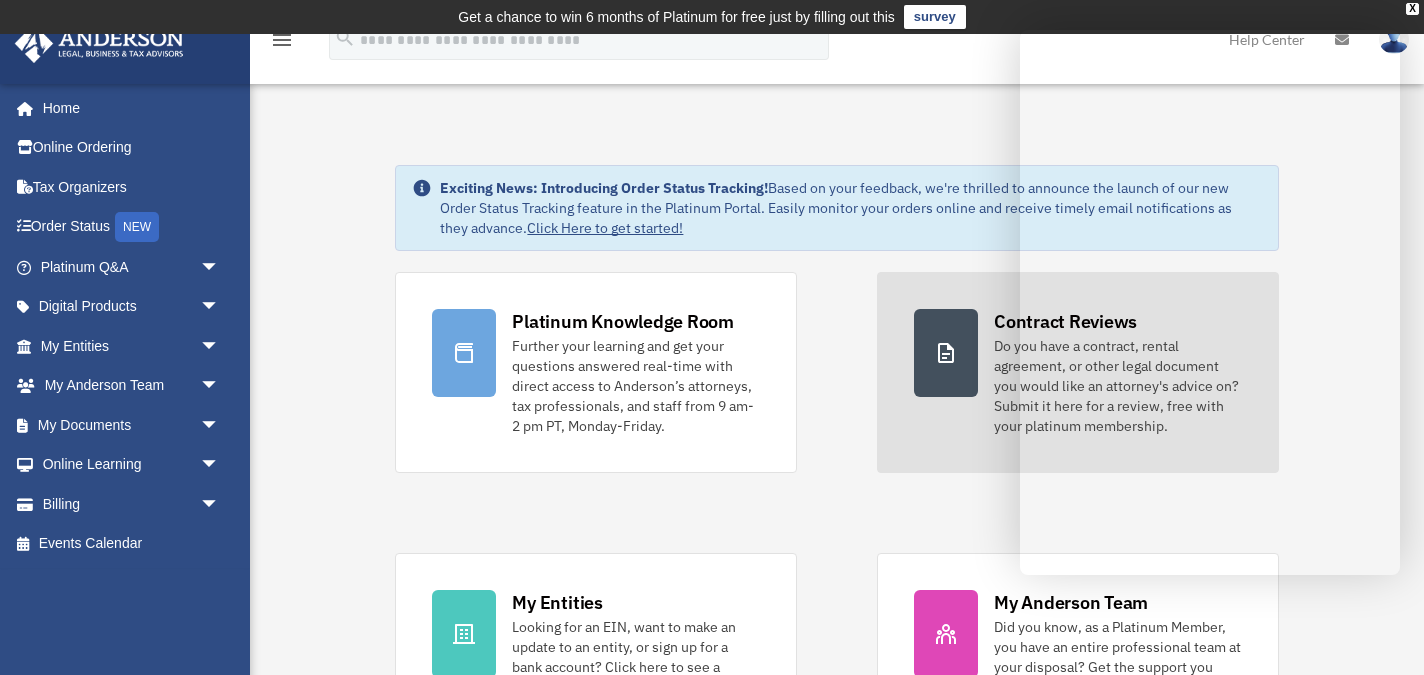 click on "Contract Reviews
Do you have a contract, rental agreement, or other legal document you would like an attorney's advice on?  Submit it here for a  review, free with your platinum membership." at bounding box center [1078, 372] 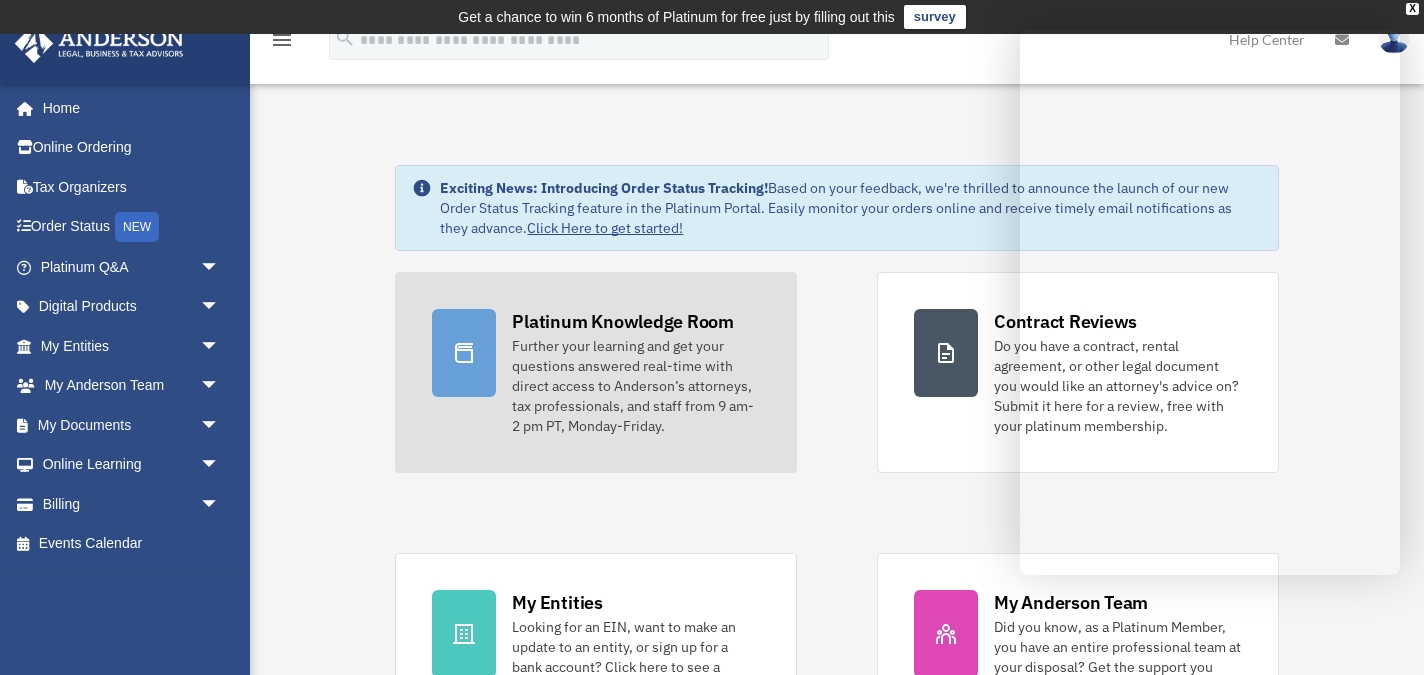 click on "Further your learning and get your questions answered real-time with direct access to Anderson’s attorneys, tax professionals, and staff from 9 am-2 pm PT, Monday-Friday." at bounding box center [636, 386] 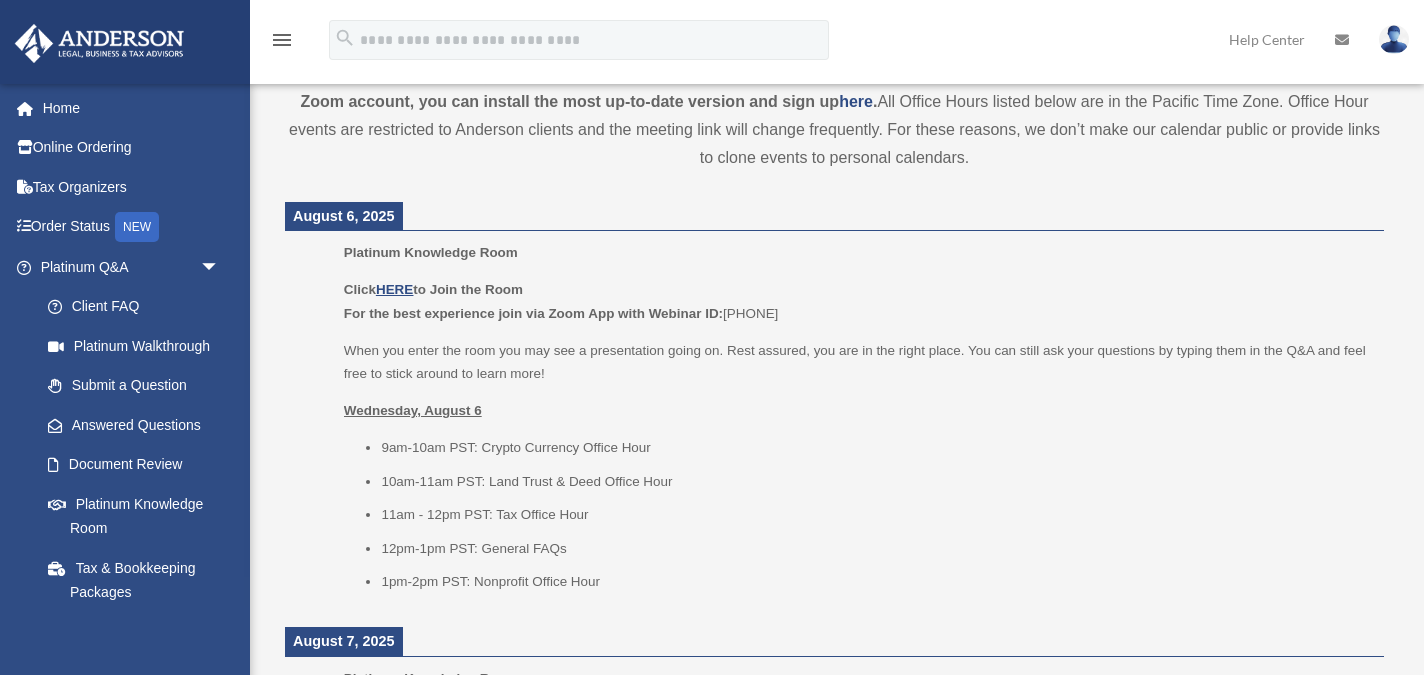scroll, scrollTop: 752, scrollLeft: 0, axis: vertical 